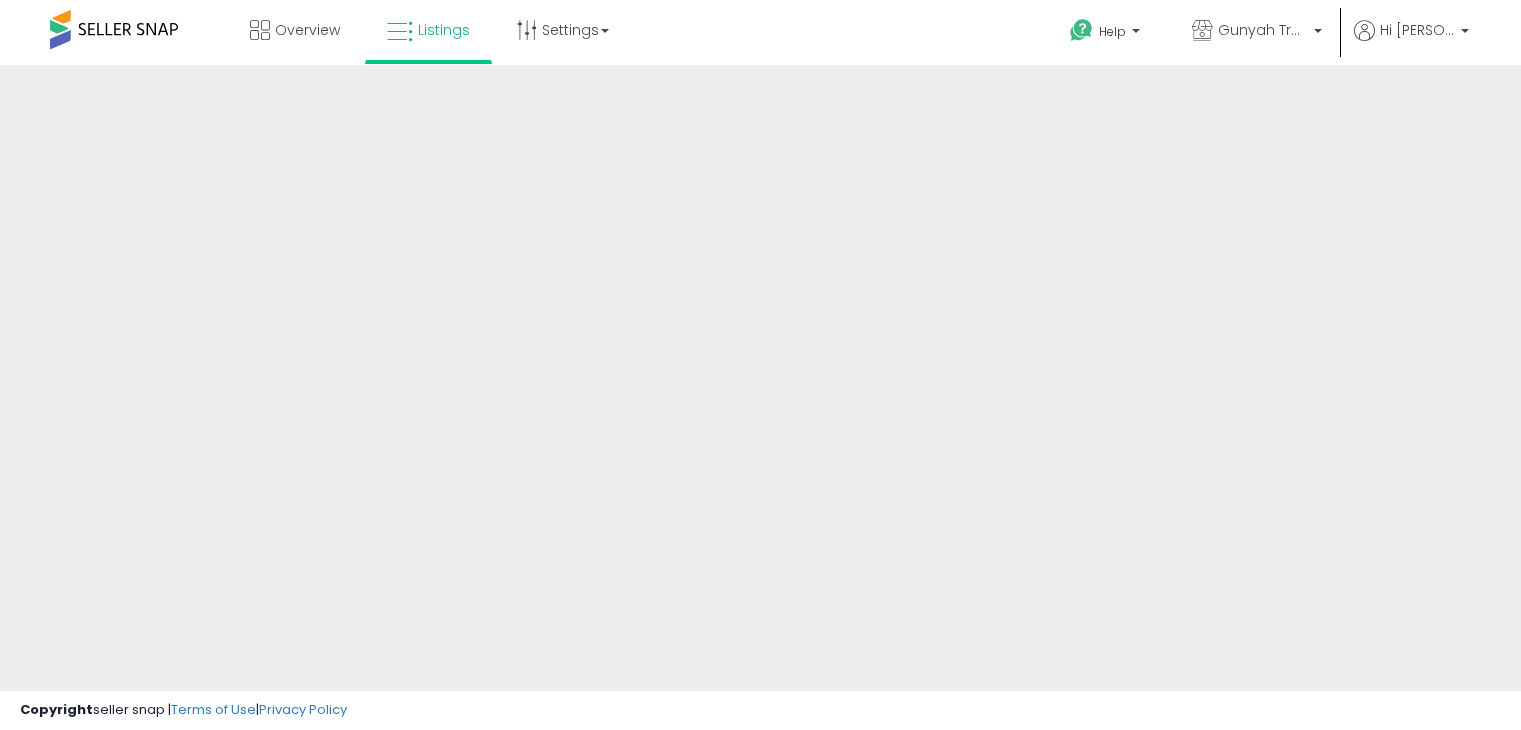 scroll, scrollTop: 0, scrollLeft: 0, axis: both 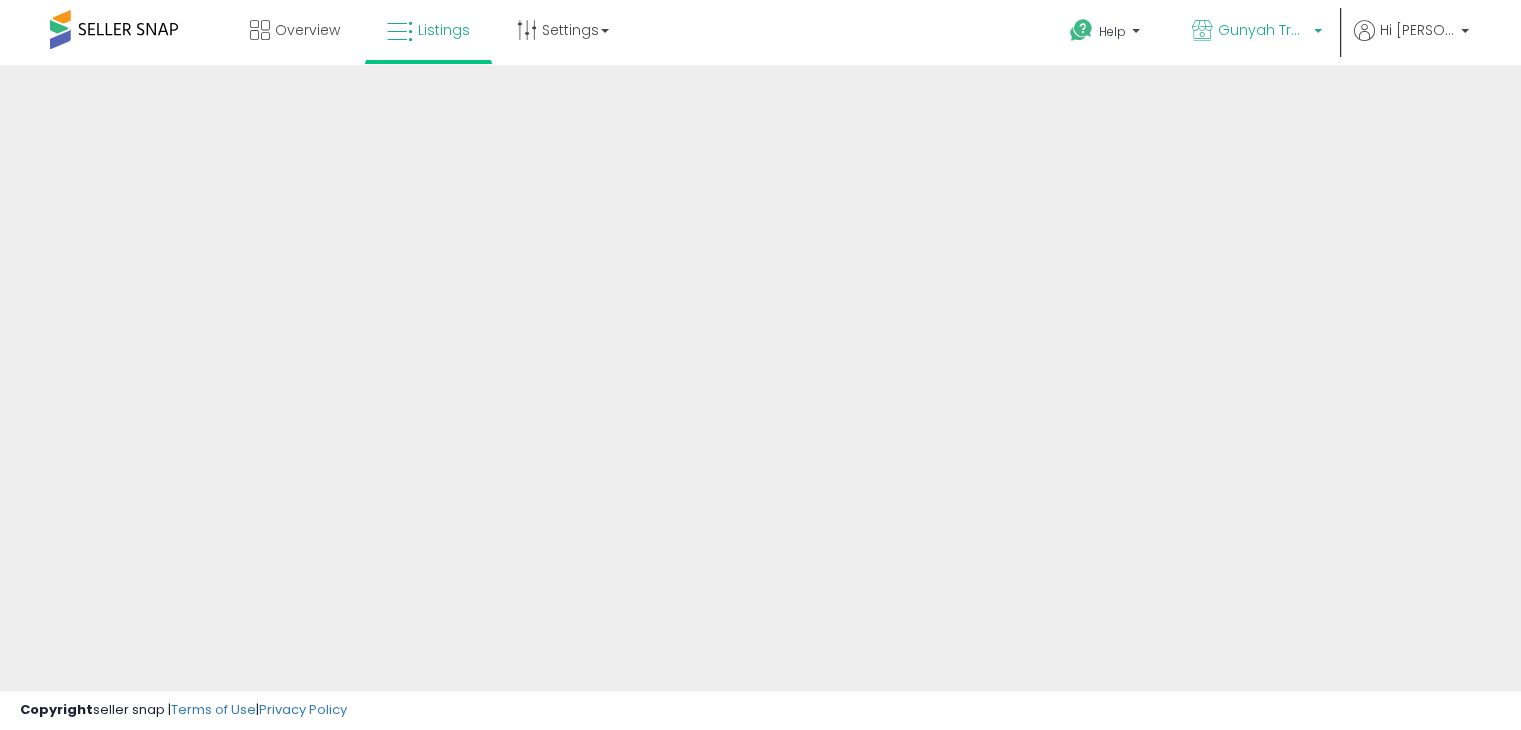 click on "Gunyah Trading" at bounding box center (1263, 30) 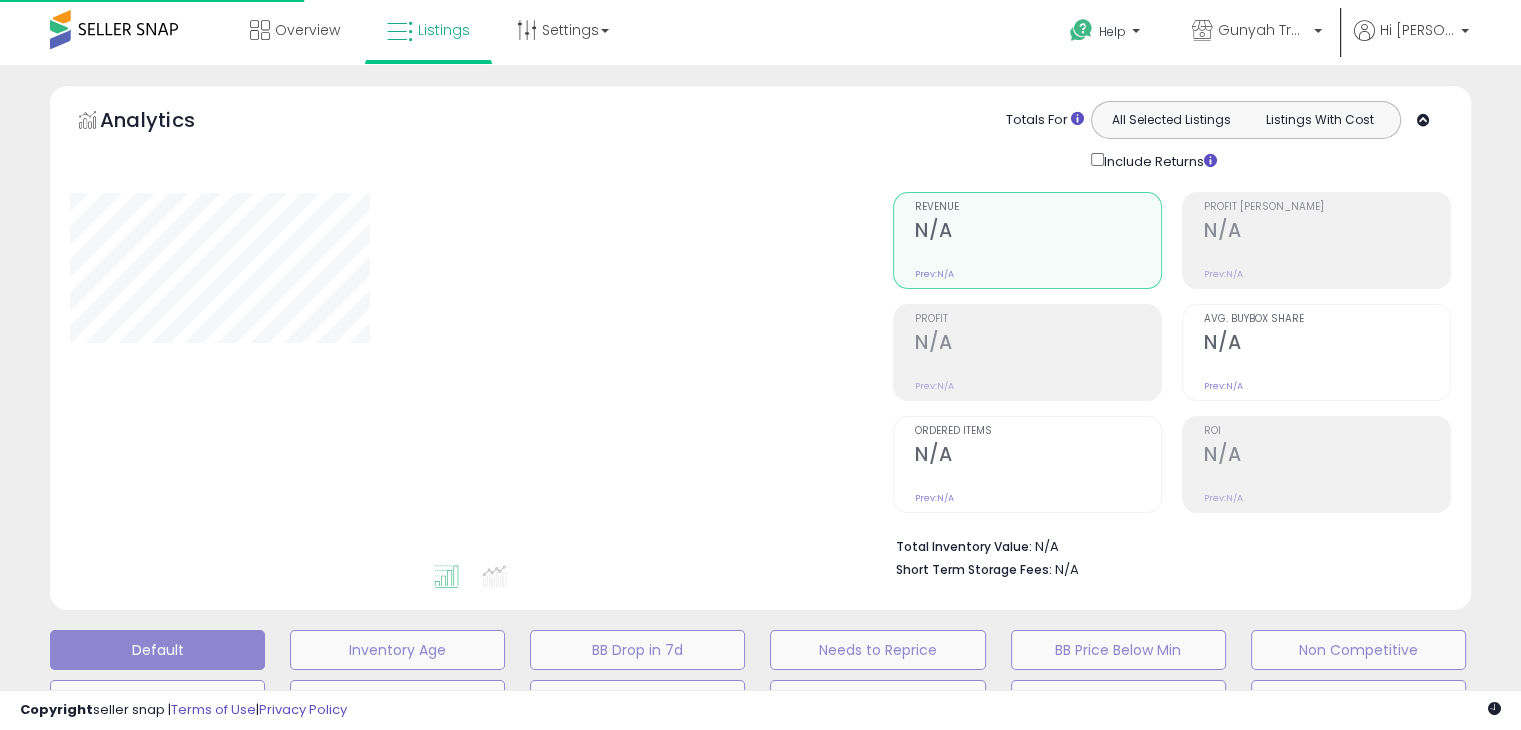 type on "**********" 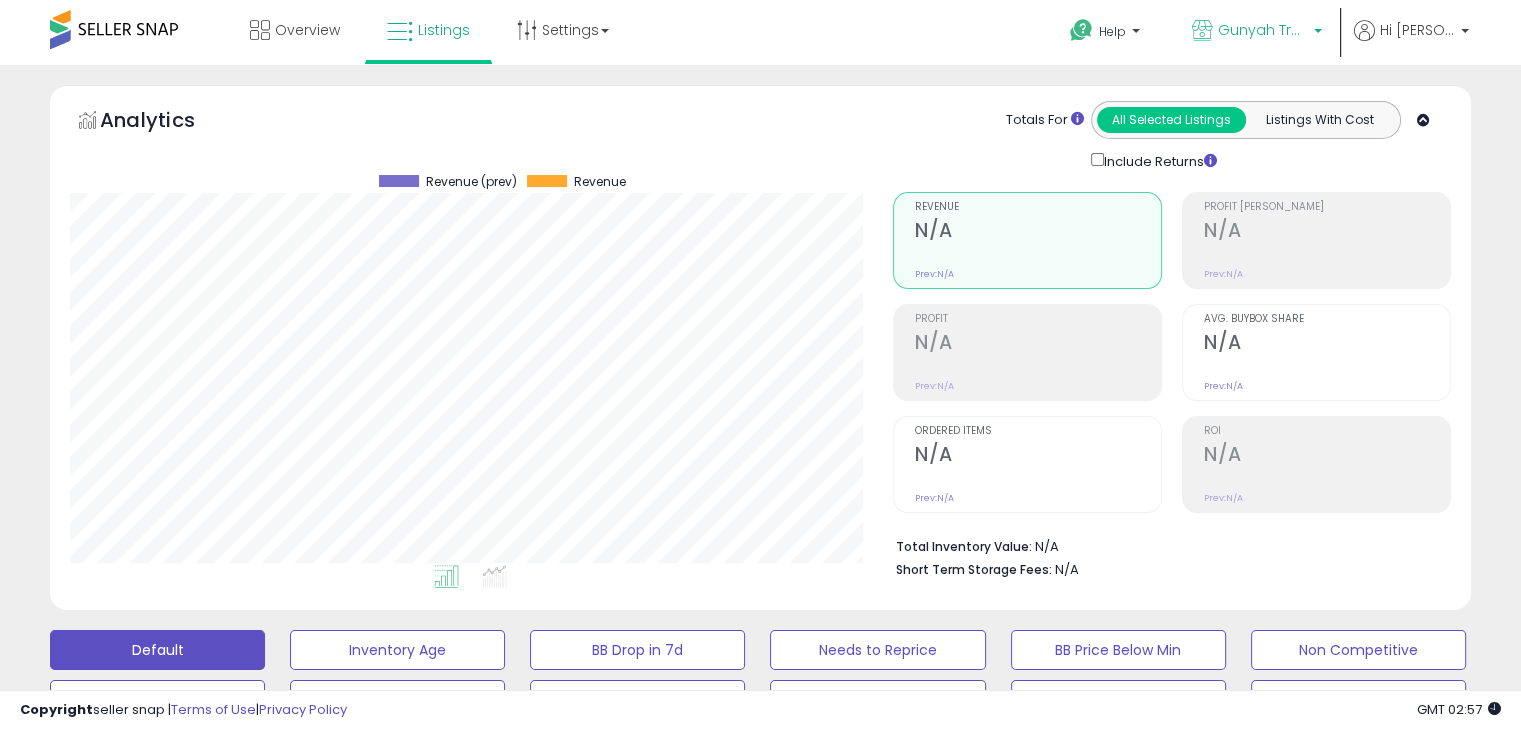 scroll, scrollTop: 999589, scrollLeft: 999176, axis: both 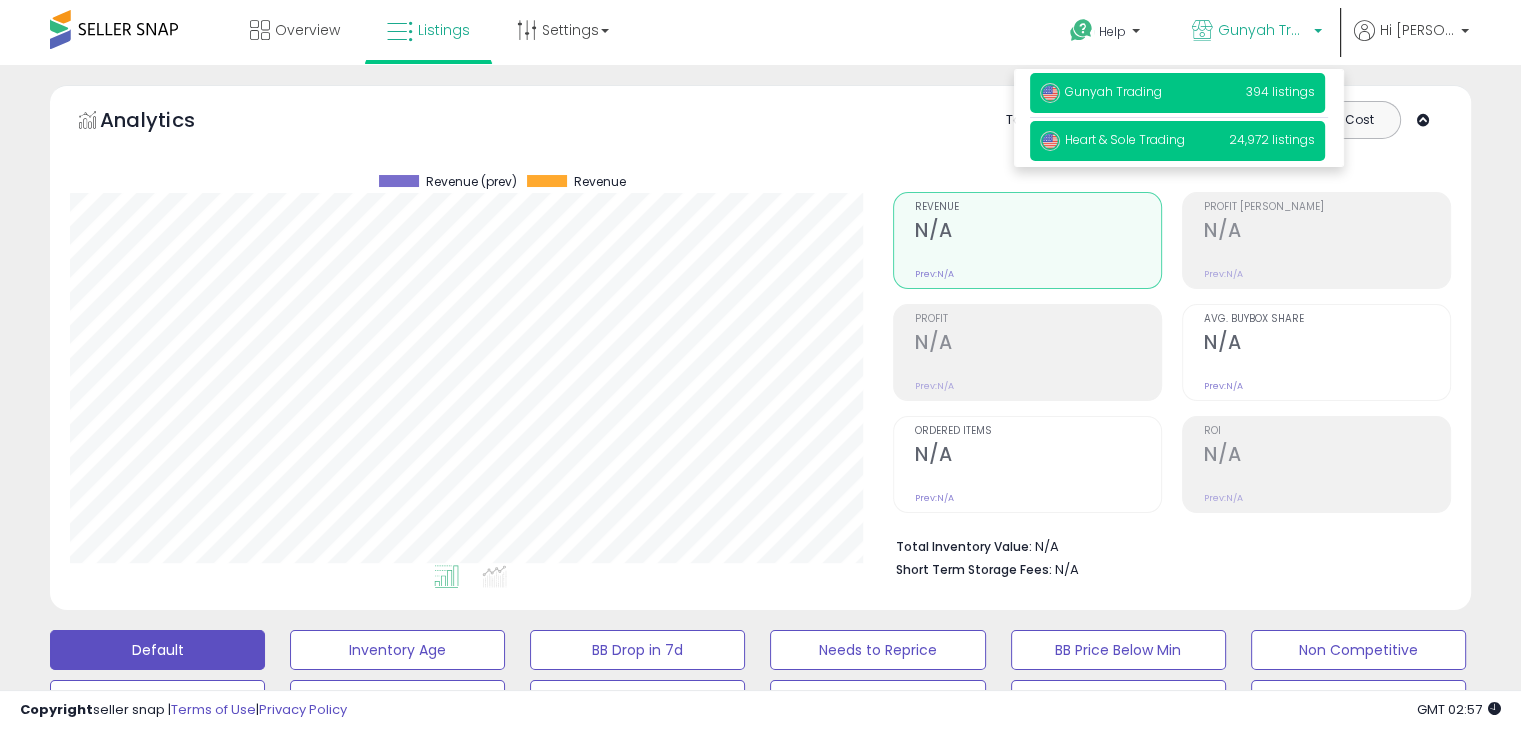 click on "Heart & Sole Trading
24,972
listings" at bounding box center (1177, 141) 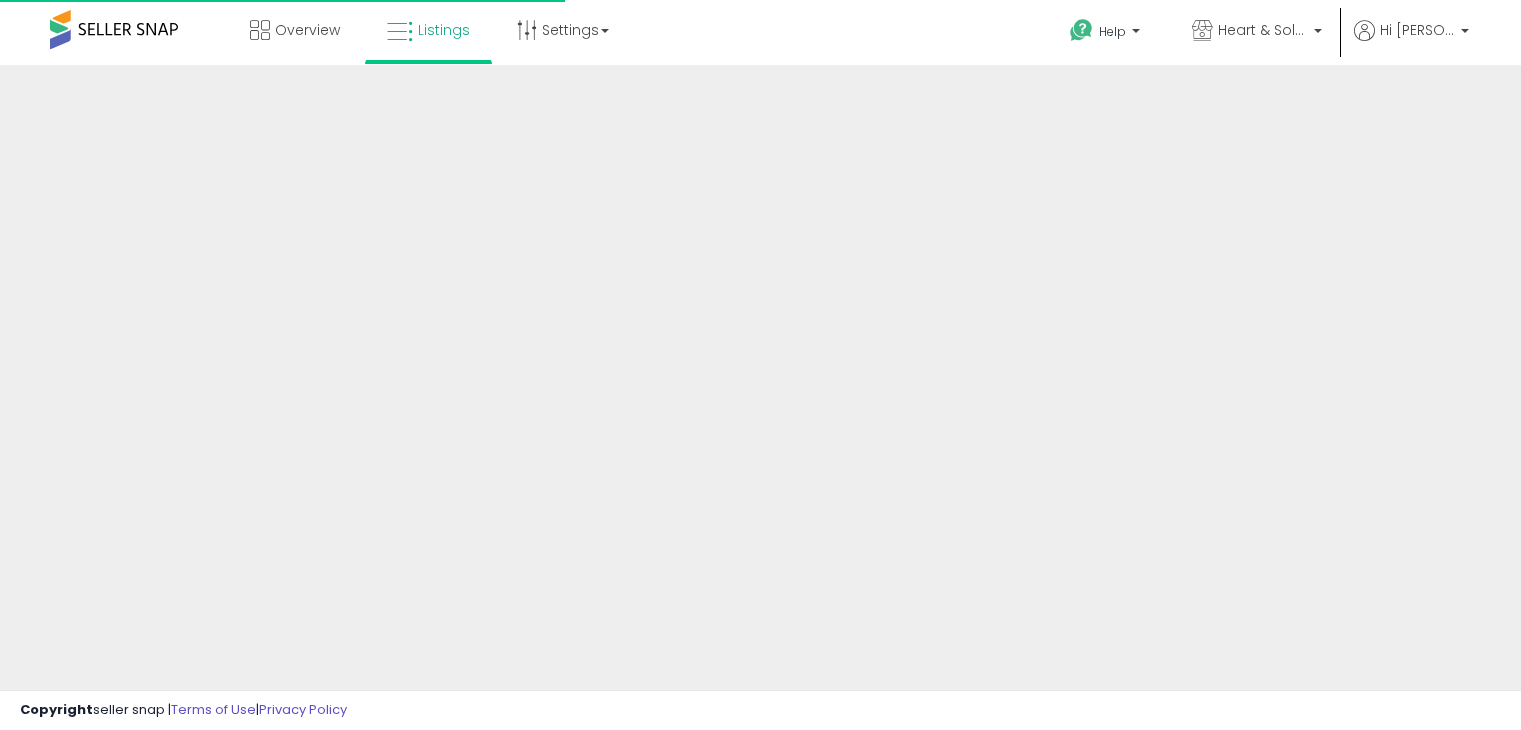 scroll, scrollTop: 0, scrollLeft: 0, axis: both 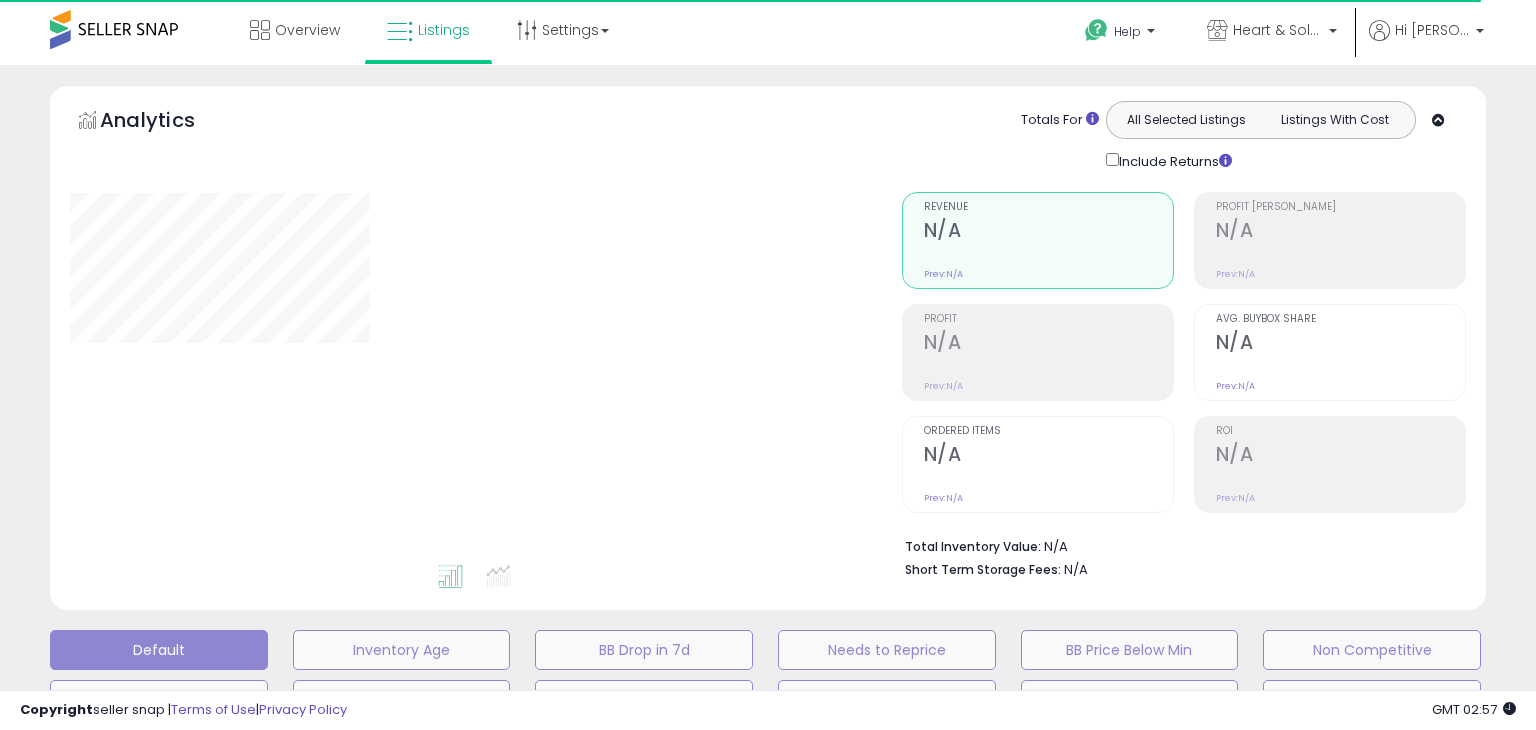 type on "**********" 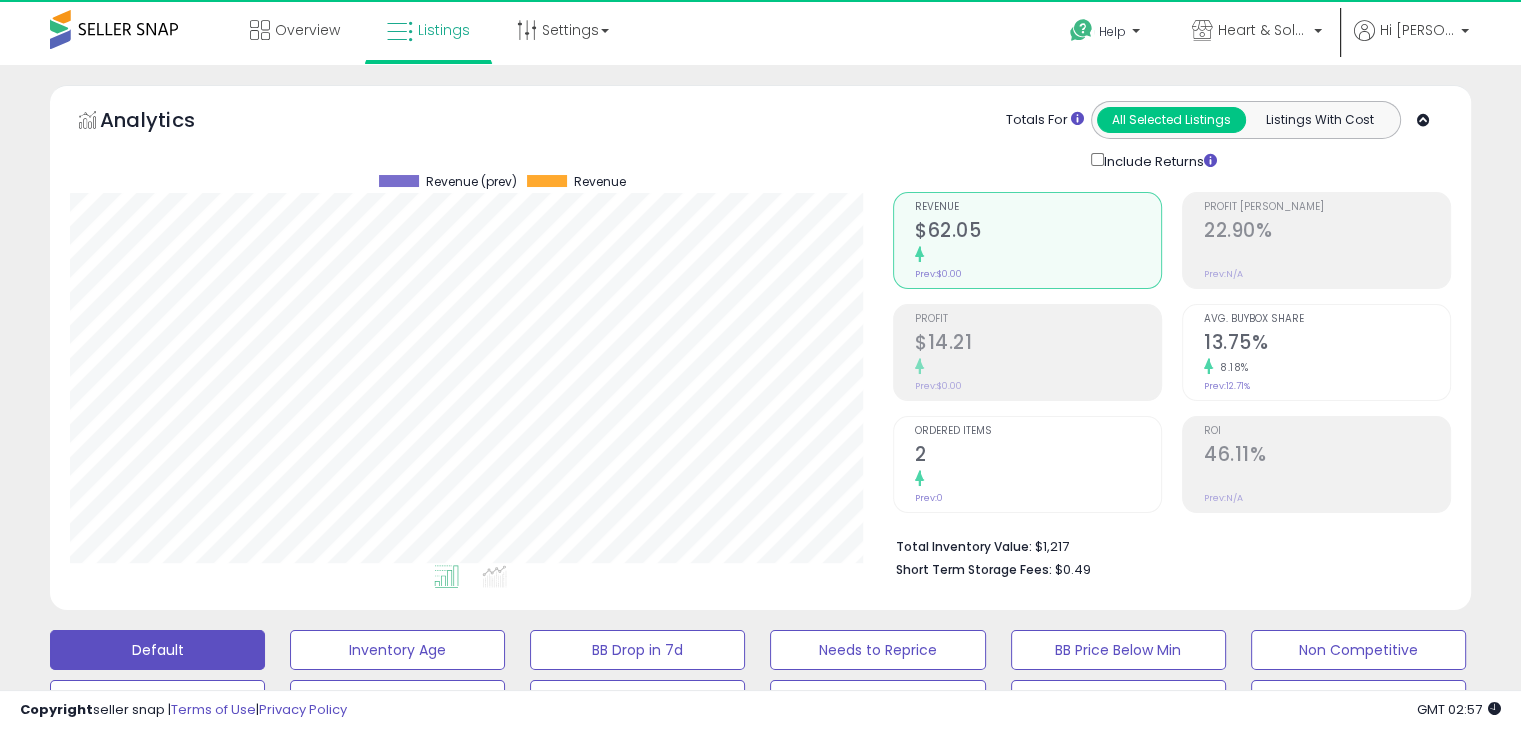 scroll, scrollTop: 999589, scrollLeft: 999176, axis: both 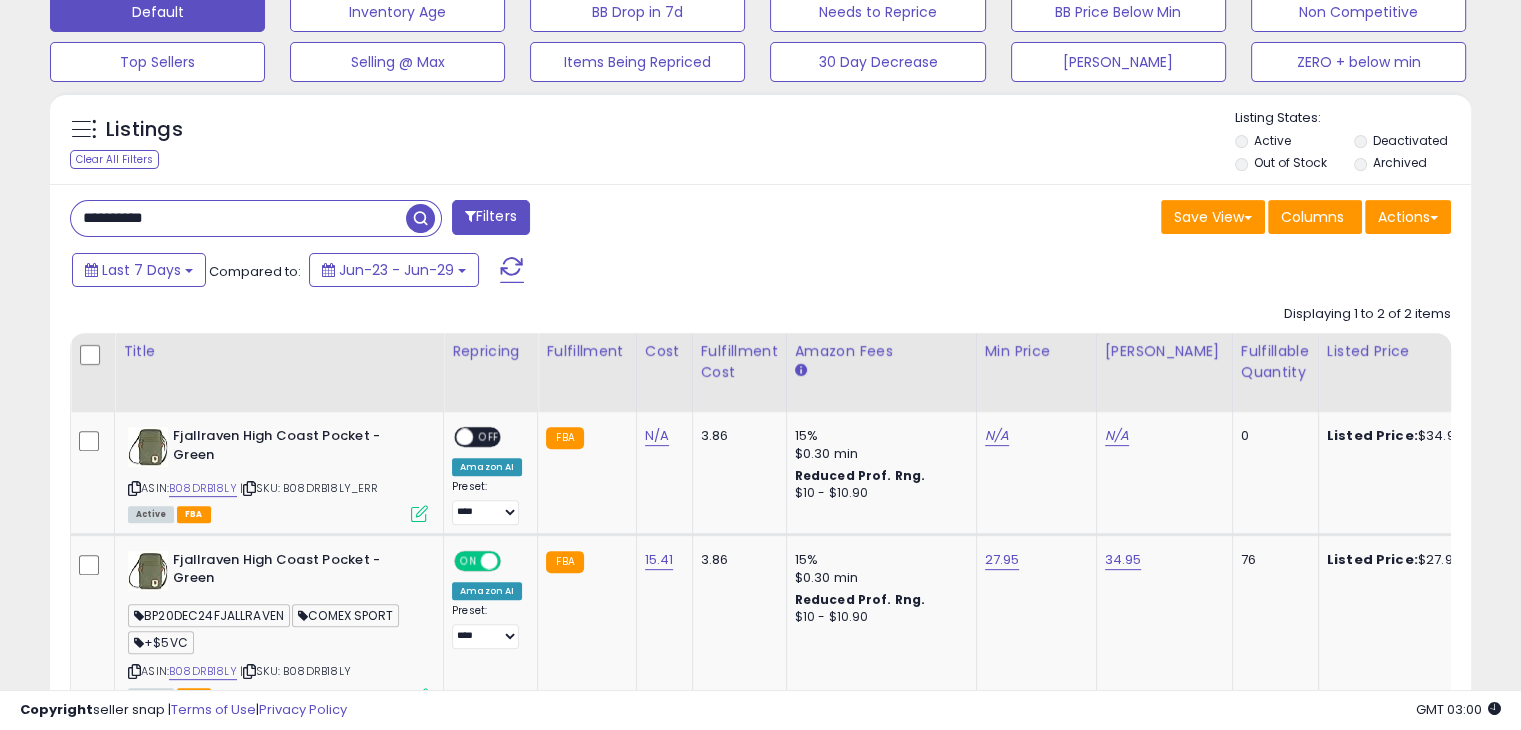 click on "**********" at bounding box center [238, 218] 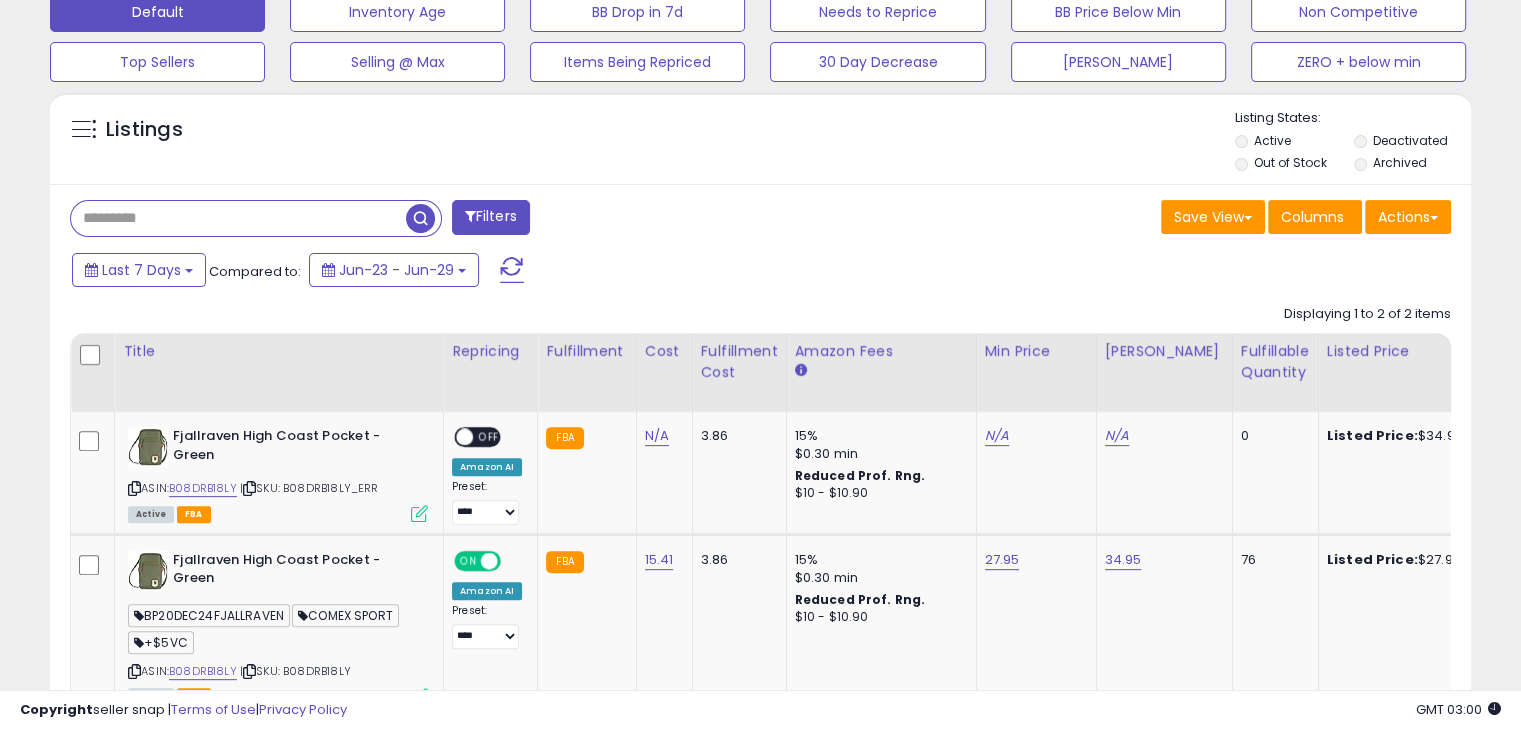 click at bounding box center (420, 218) 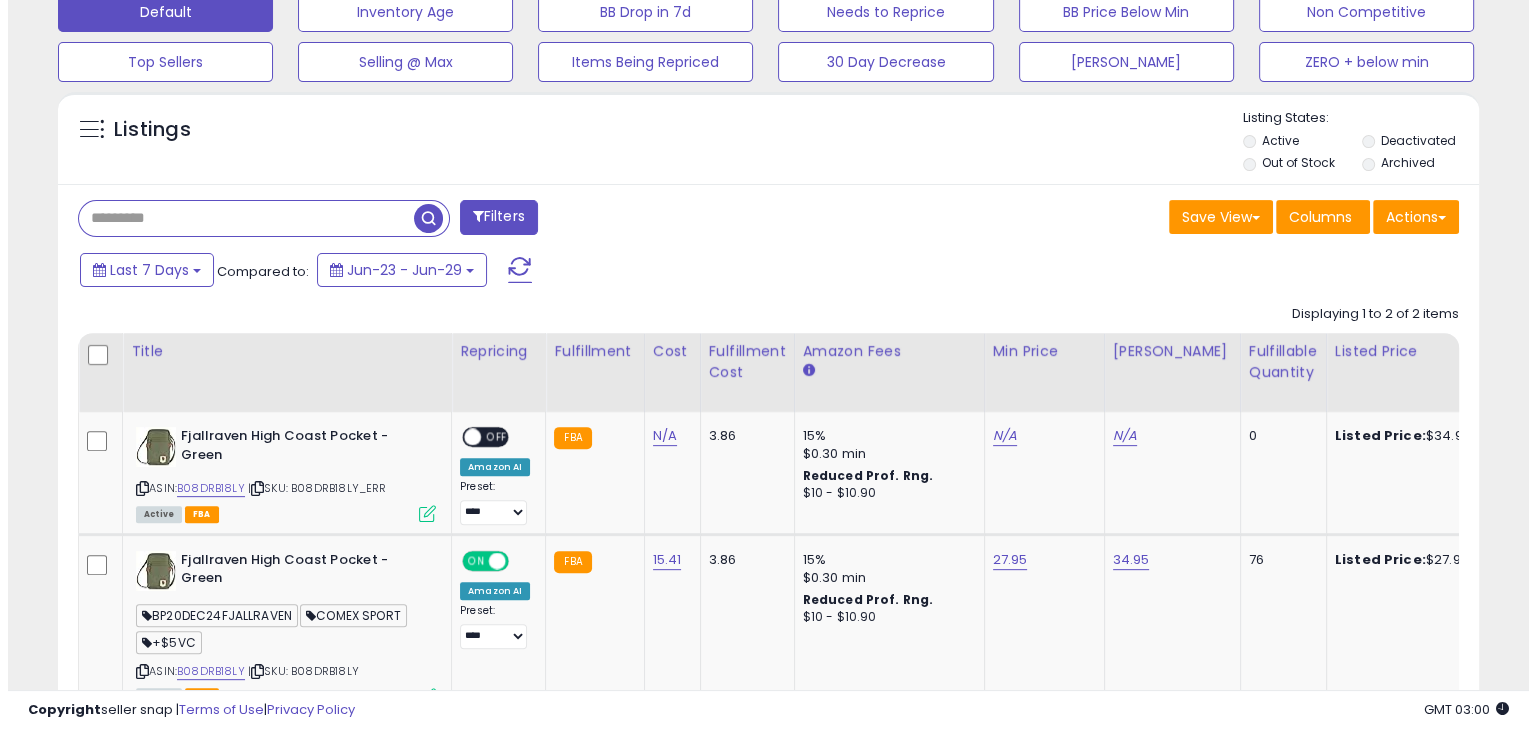 scroll, scrollTop: 489, scrollLeft: 0, axis: vertical 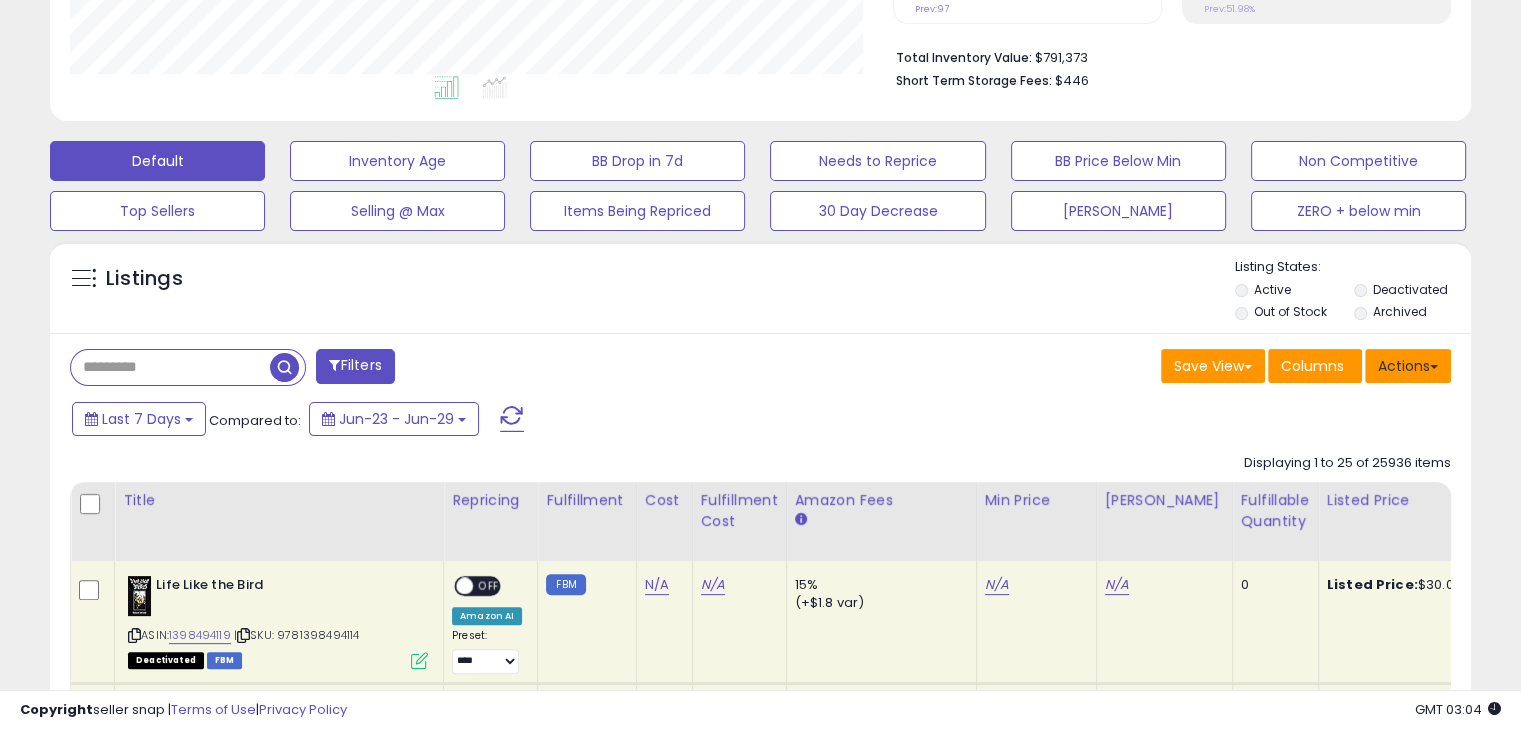 click on "Actions" at bounding box center (1408, 366) 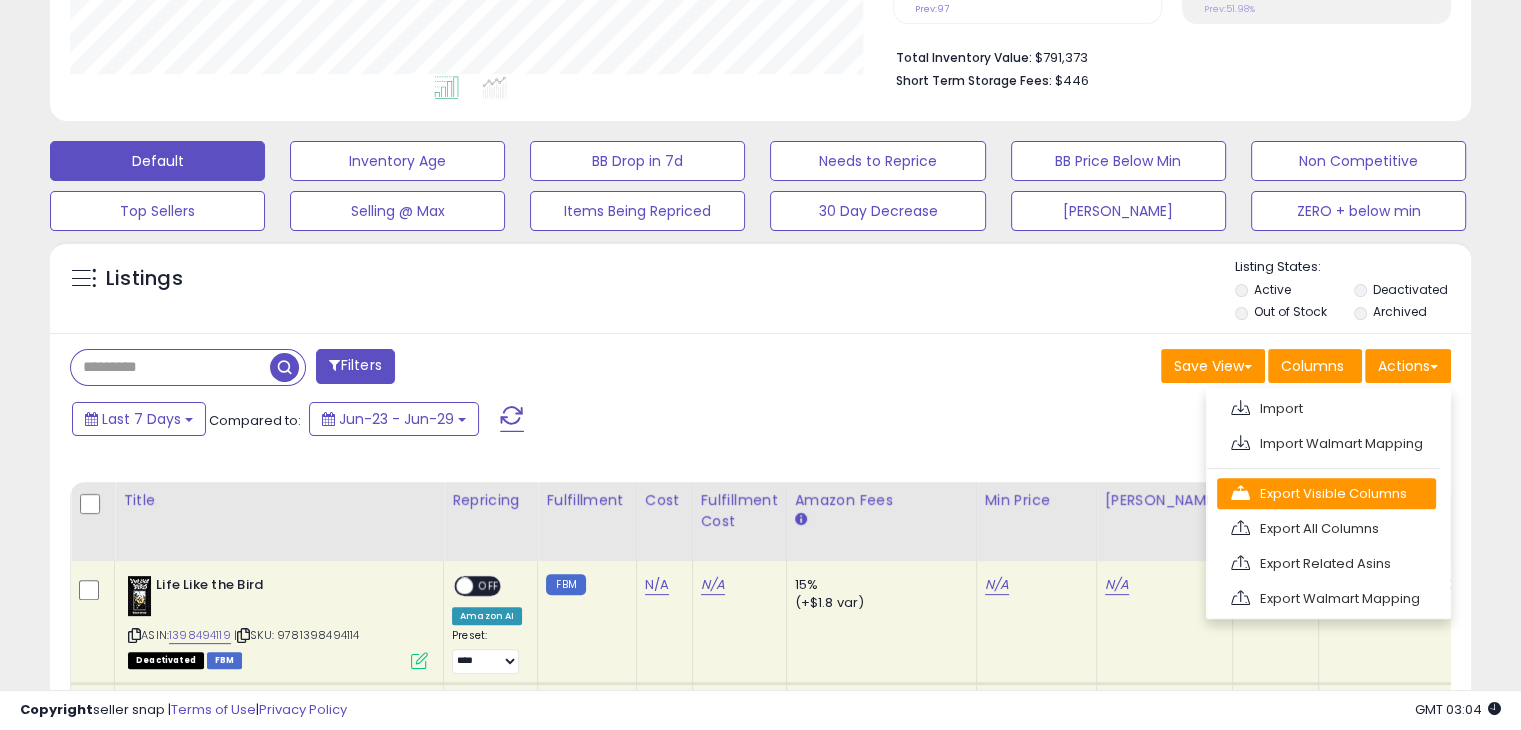 click on "Export Visible Columns" at bounding box center [1326, 493] 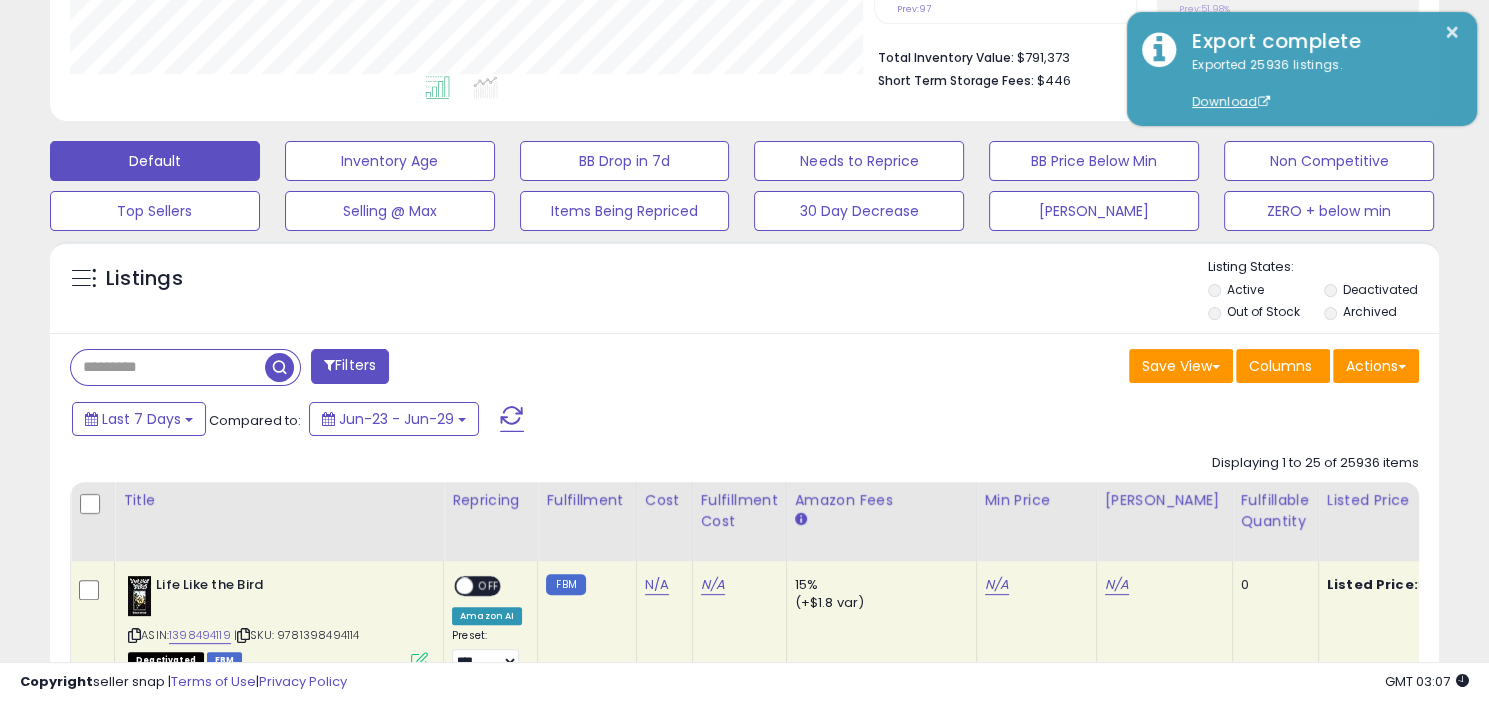scroll, scrollTop: 409, scrollLeft: 804, axis: both 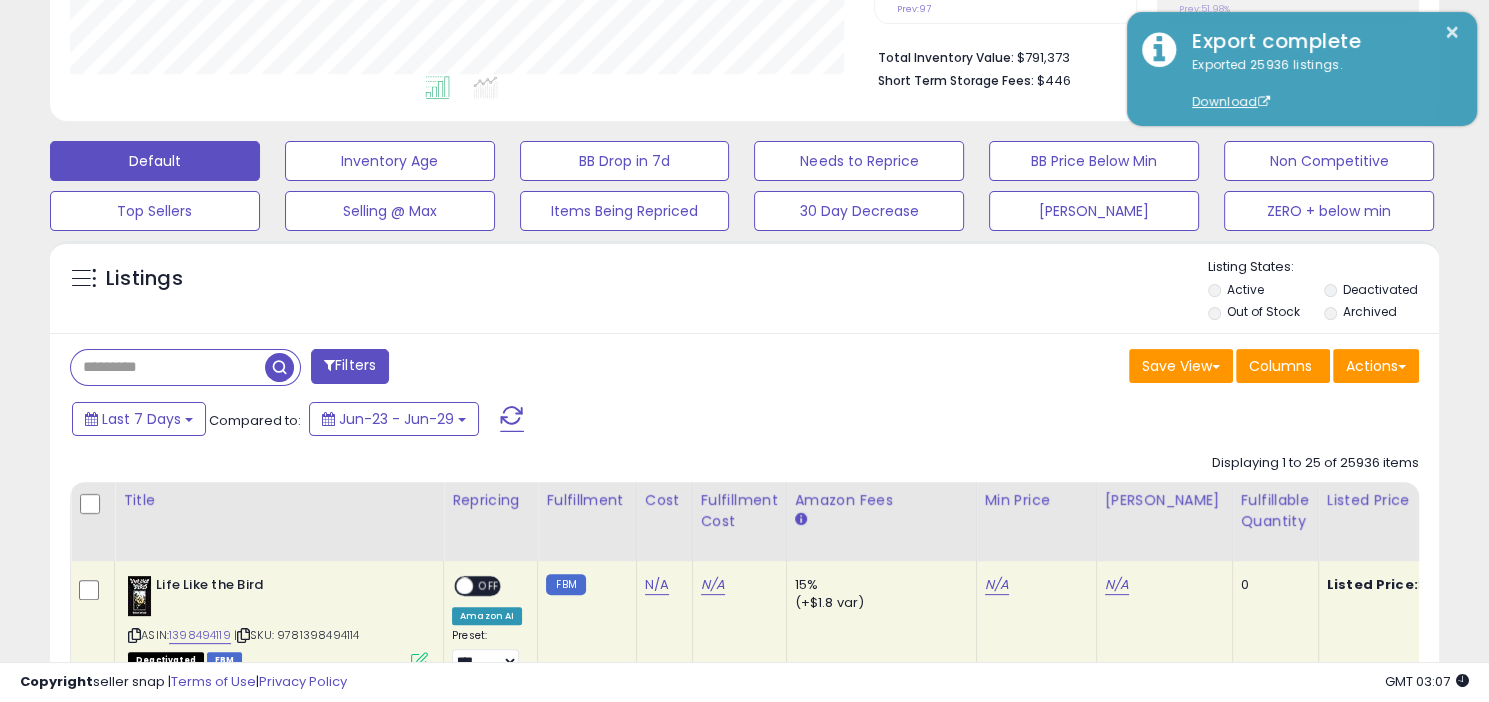 click on "Unable to login
Retrieving listings data..
has not yet accepted the Terms of Use. Once the Terms of Use have been
accepted, you will be able to login.
Logout
Overview
Listings
Help" at bounding box center [744, -138] 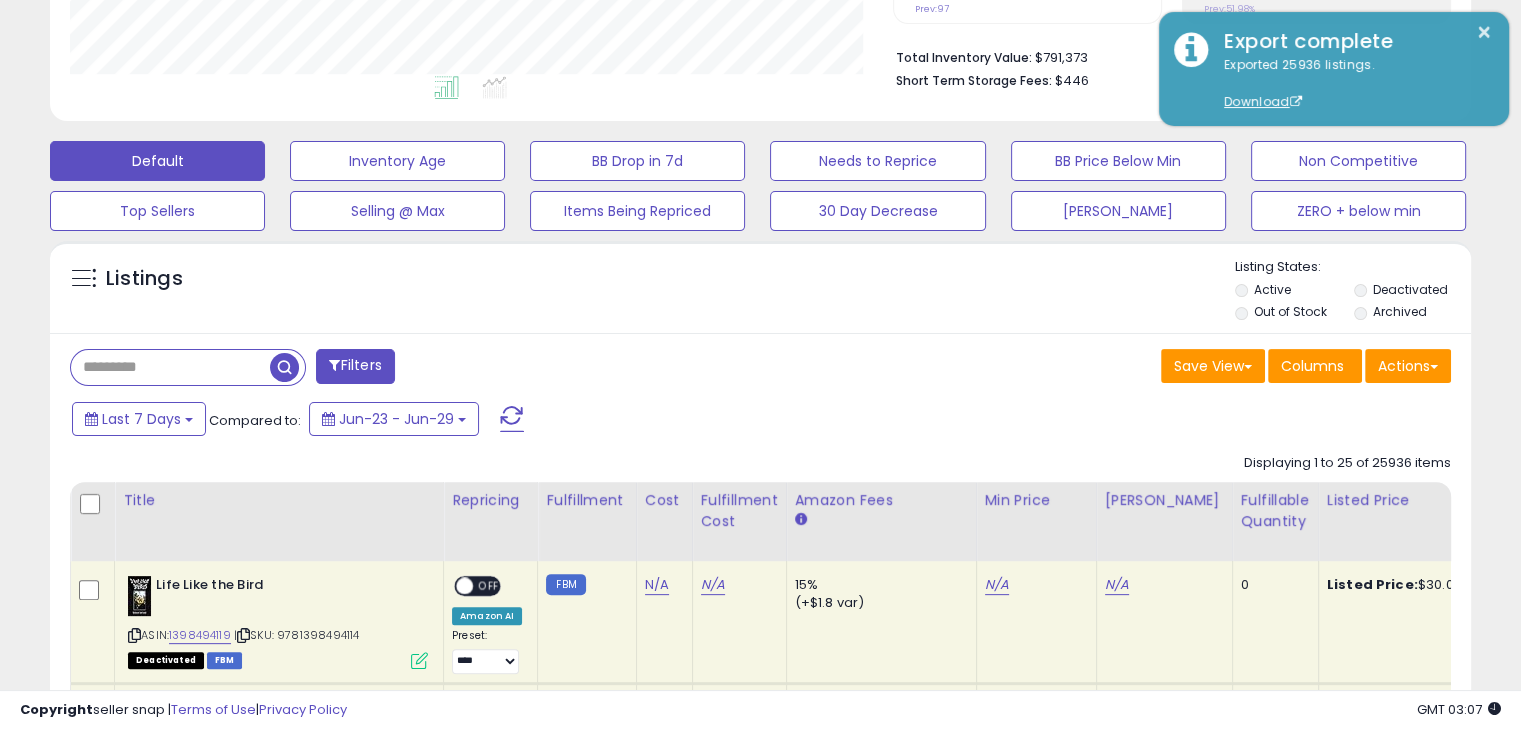 scroll, scrollTop: 999589, scrollLeft: 999176, axis: both 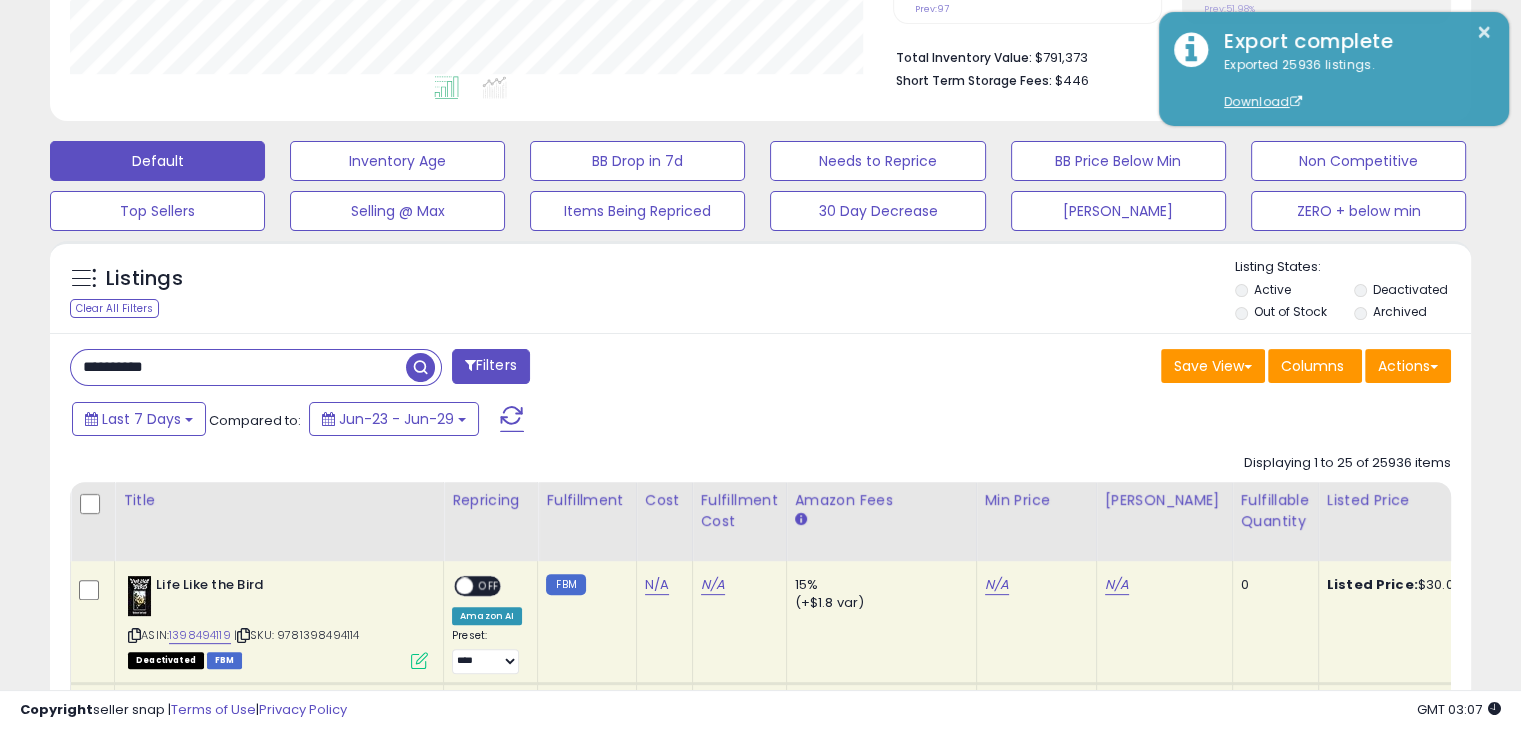click on "**********" at bounding box center (238, 367) 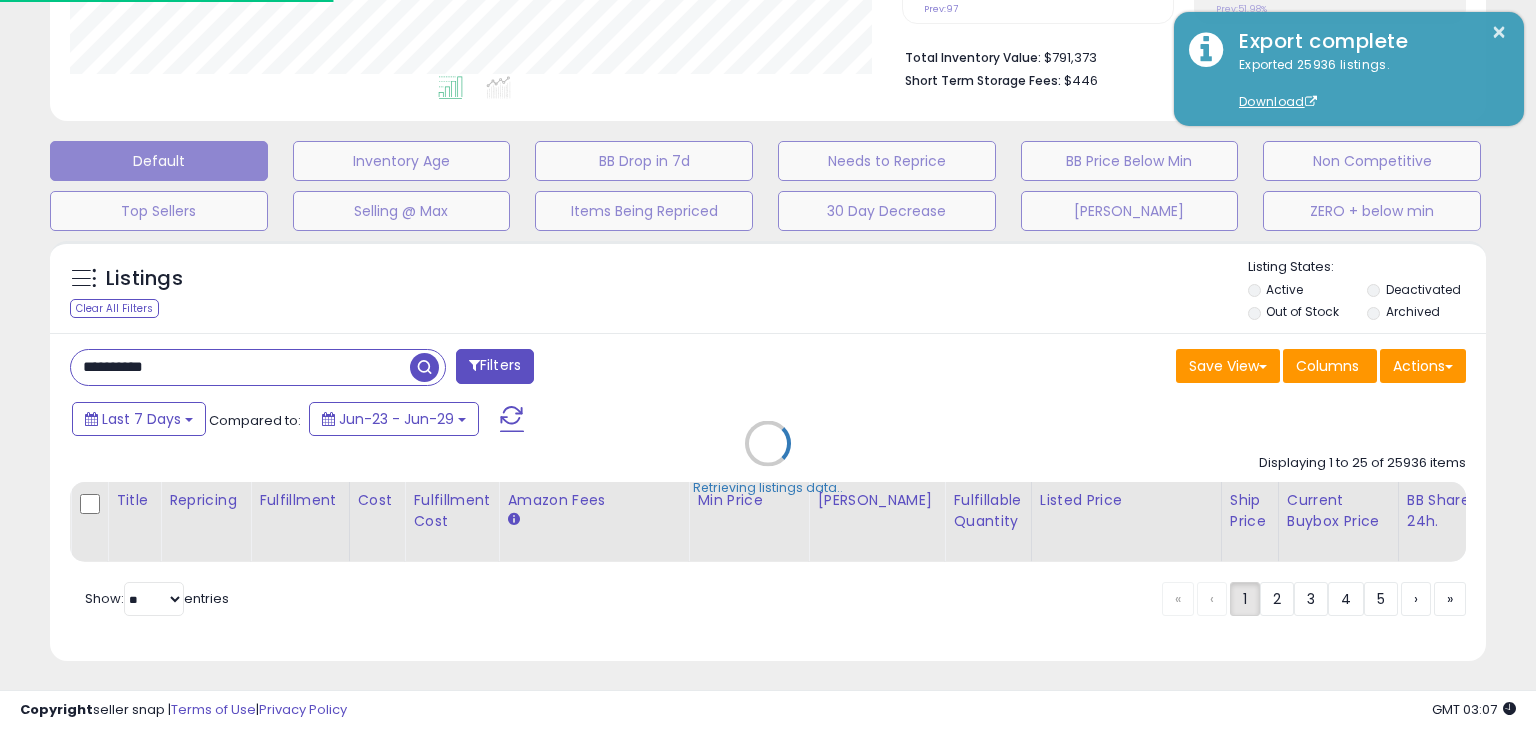scroll, scrollTop: 999589, scrollLeft: 999168, axis: both 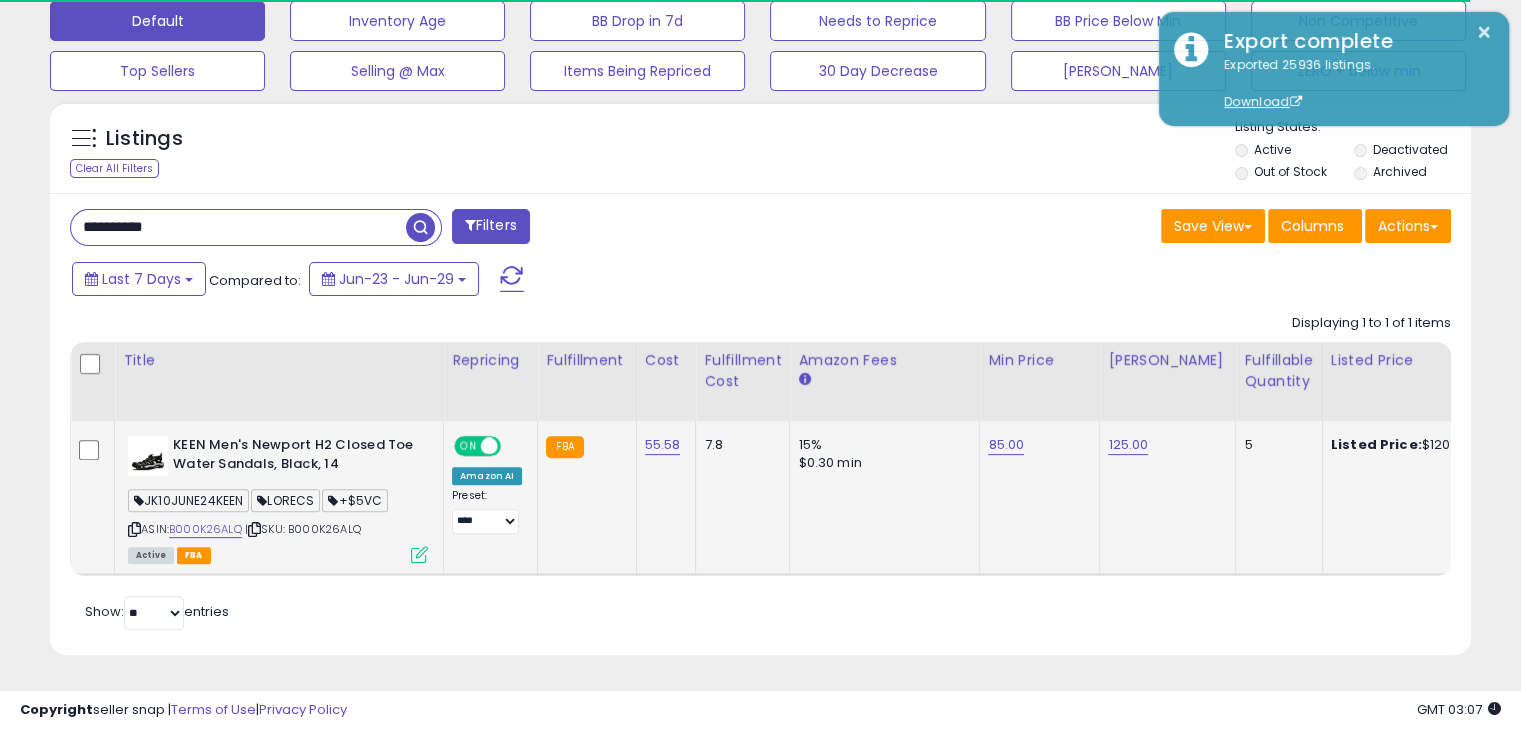 click on "JK10JUNE24KEEN" at bounding box center (188, 500) 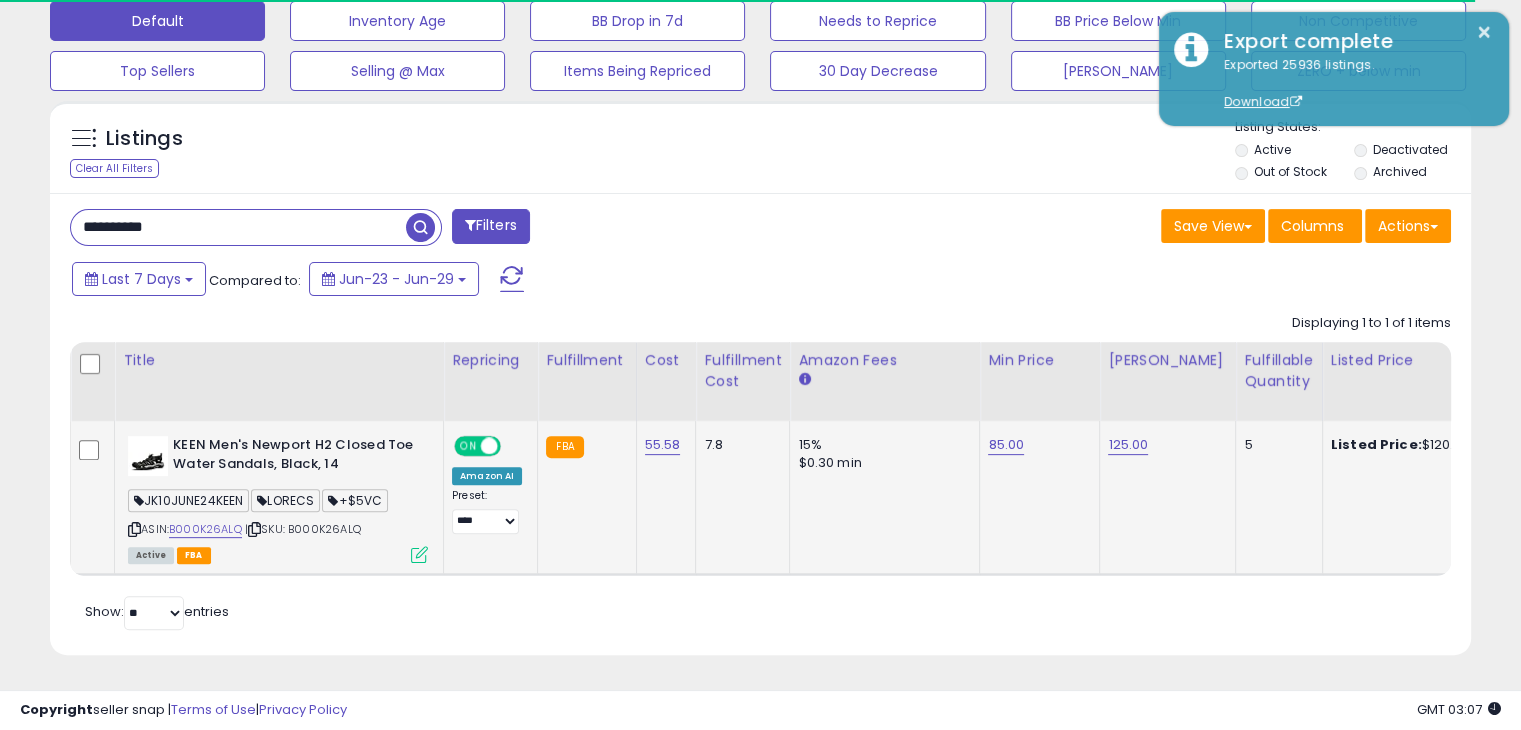 copy on "JK10JUNE24KEEN" 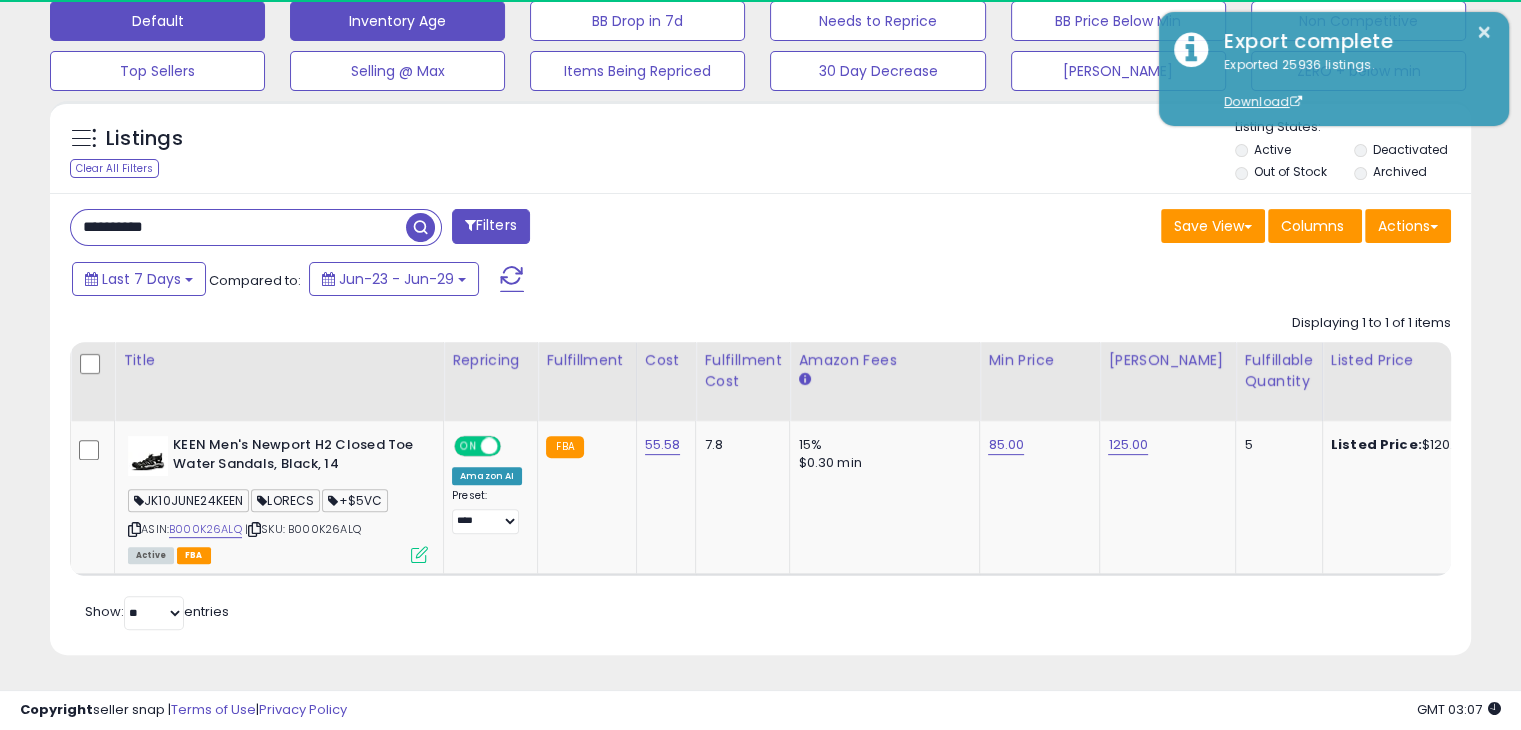 scroll, scrollTop: 999589, scrollLeft: 999176, axis: both 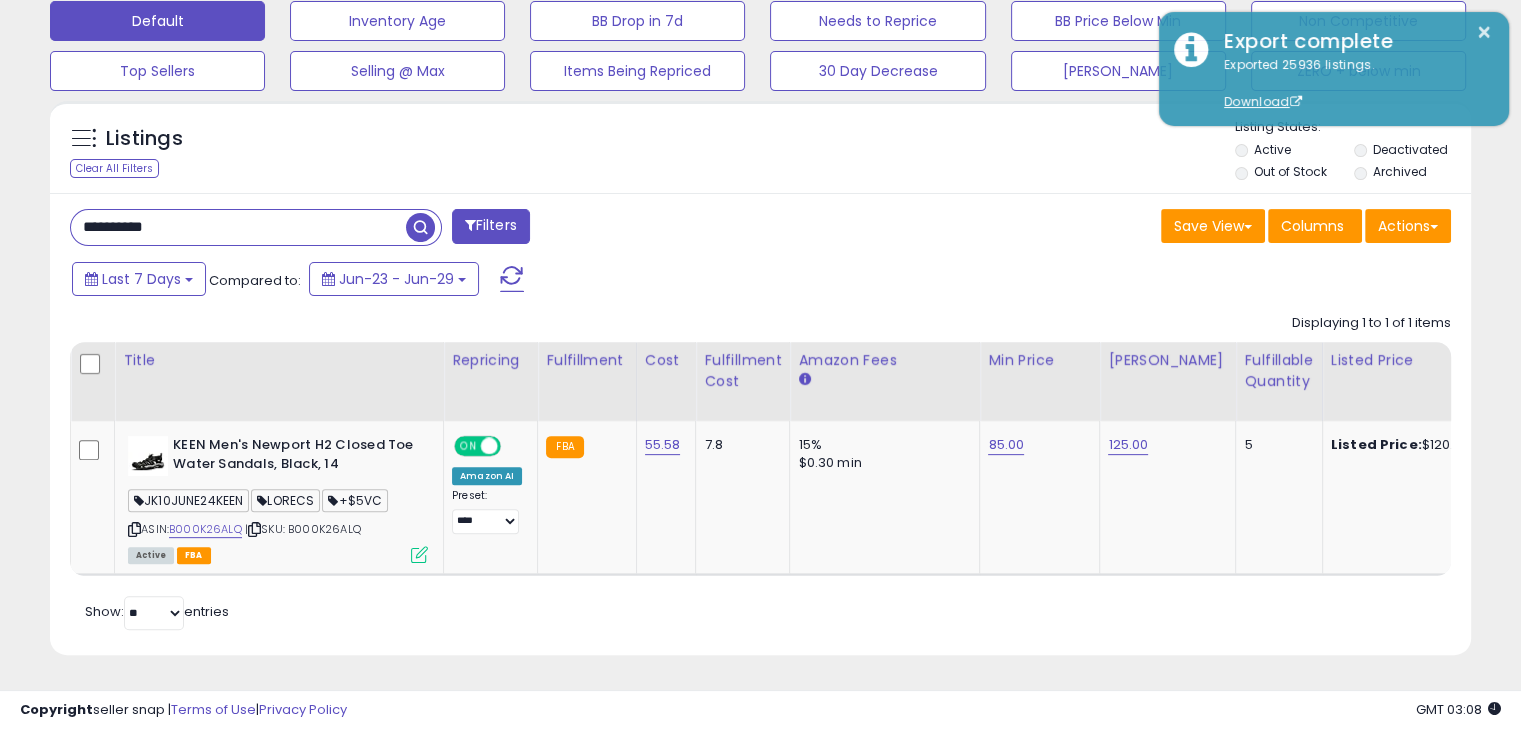 paste 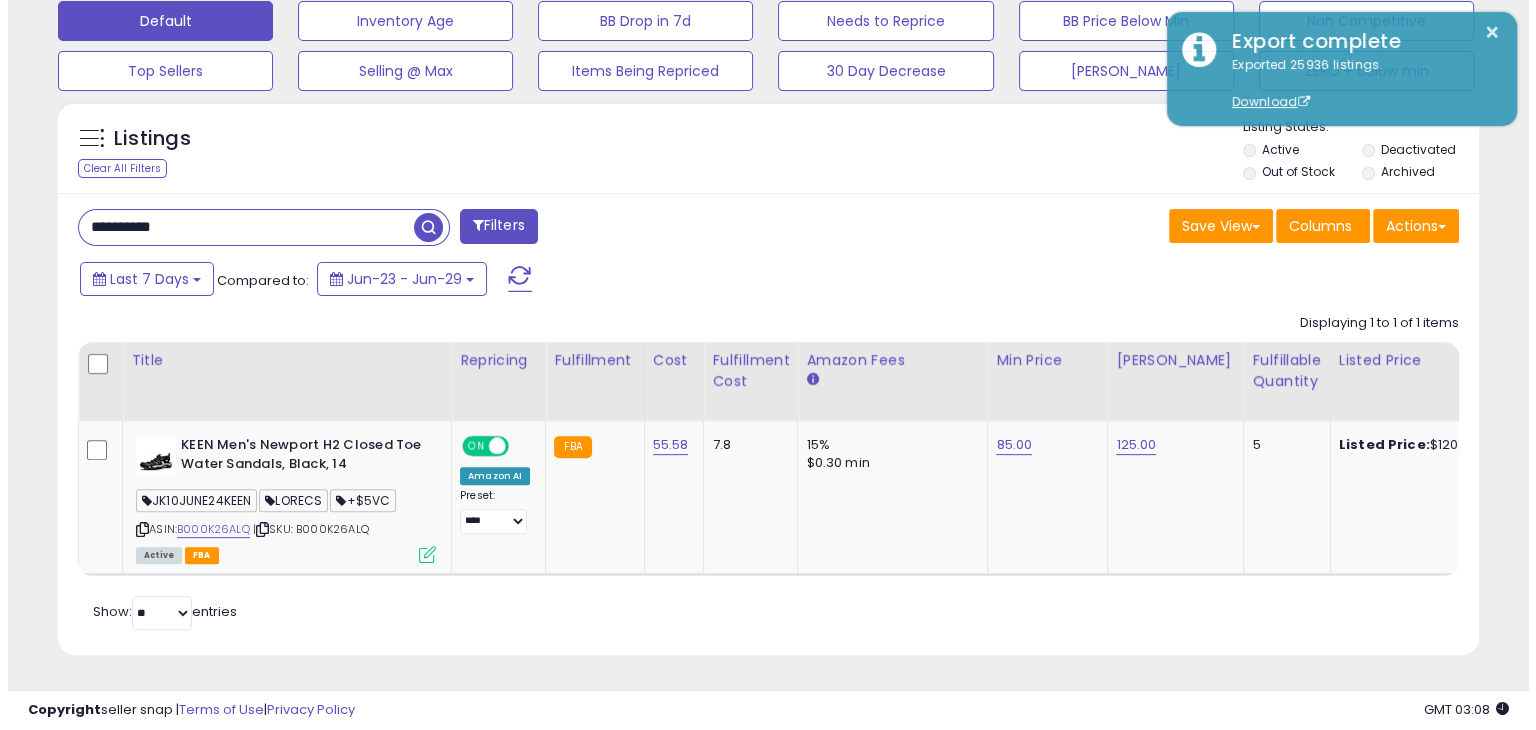 scroll, scrollTop: 489, scrollLeft: 0, axis: vertical 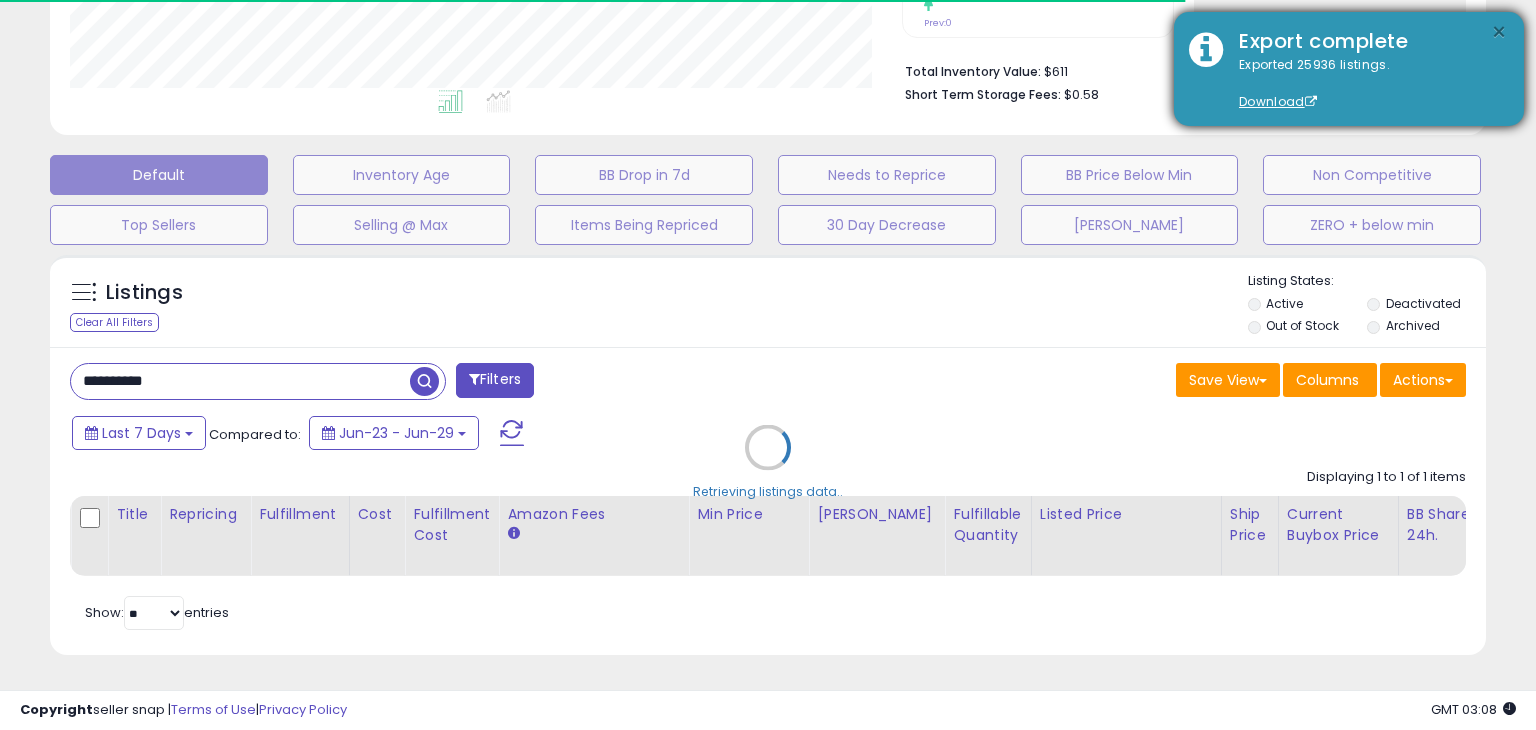 click on "×" at bounding box center [1499, 32] 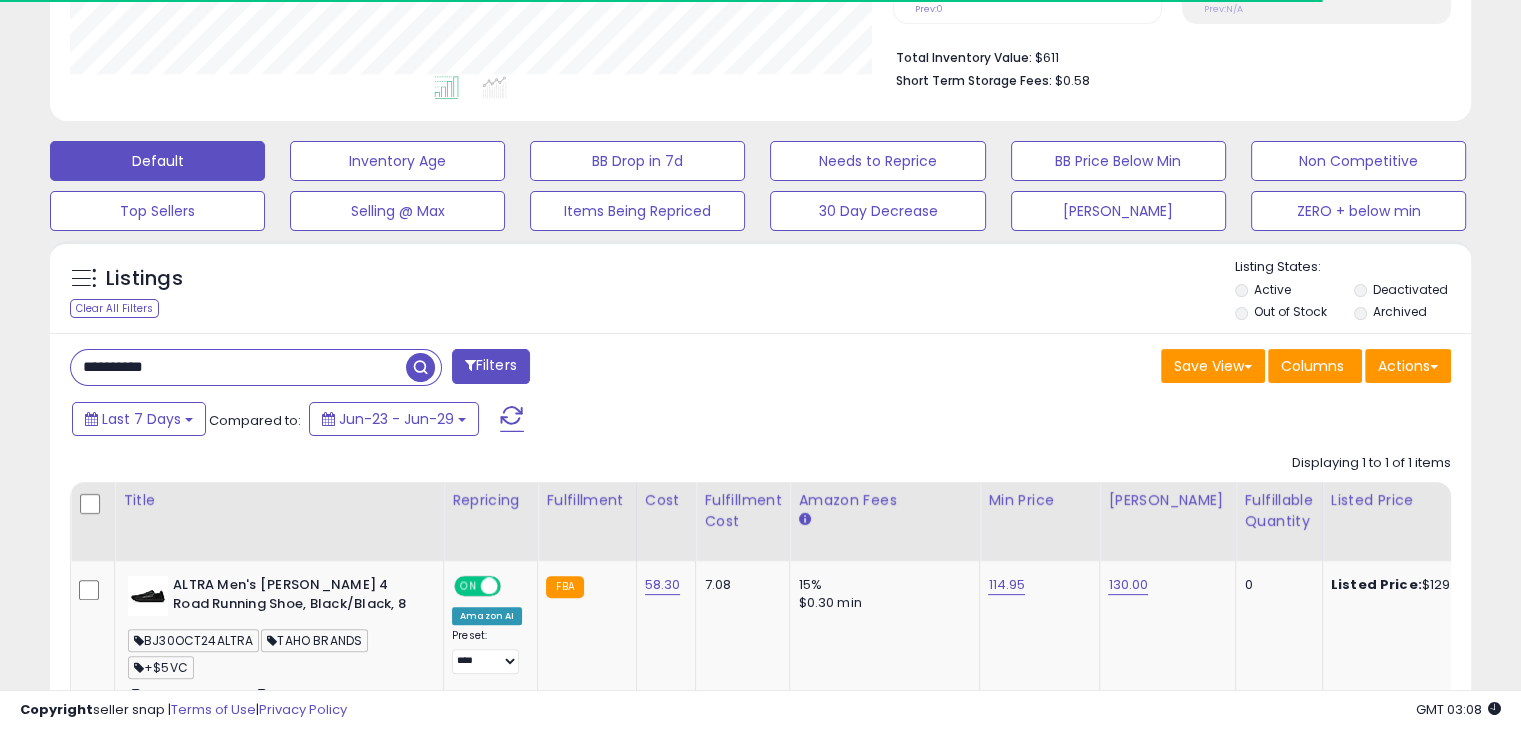 scroll, scrollTop: 409, scrollLeft: 822, axis: both 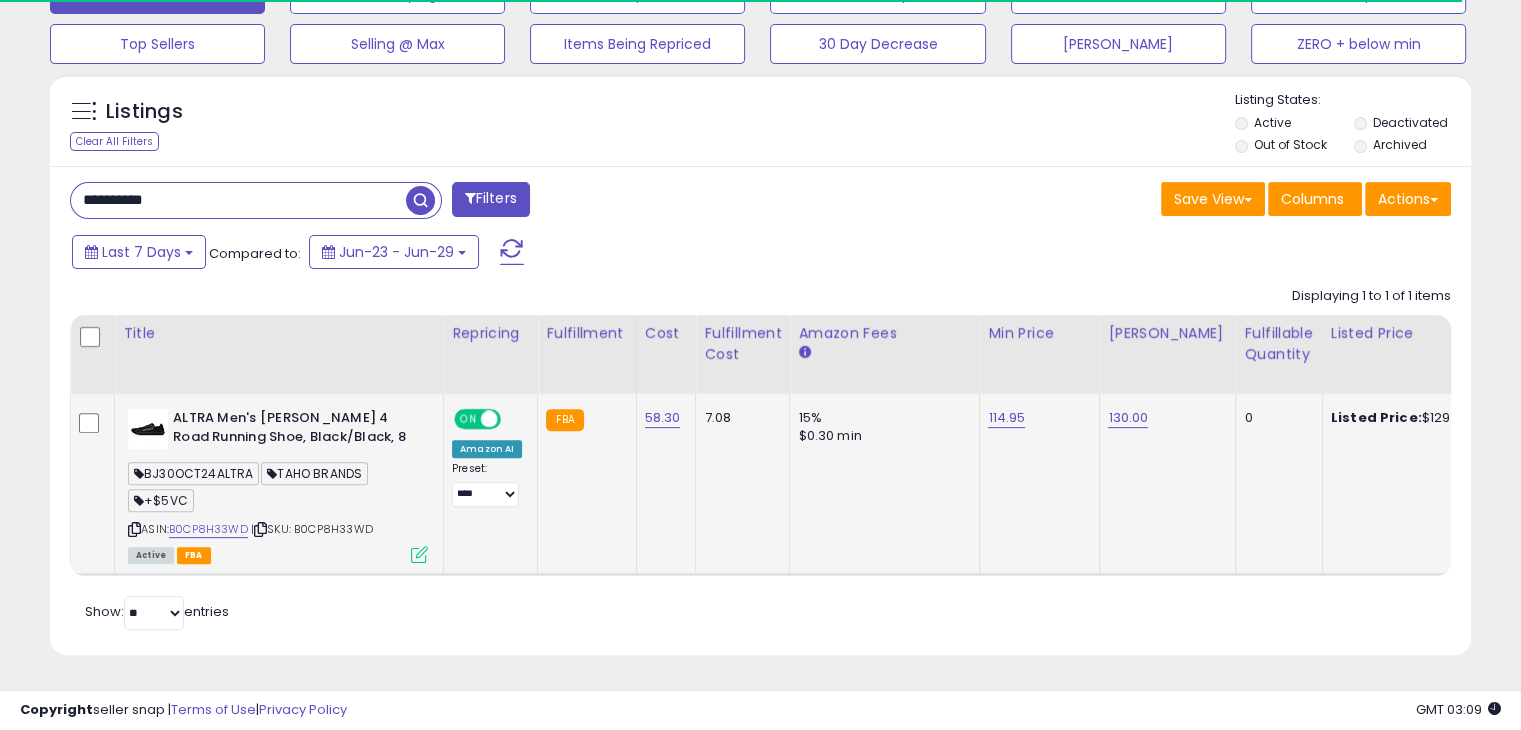 click on "BJ30OCT24ALTRA" at bounding box center (193, 473) 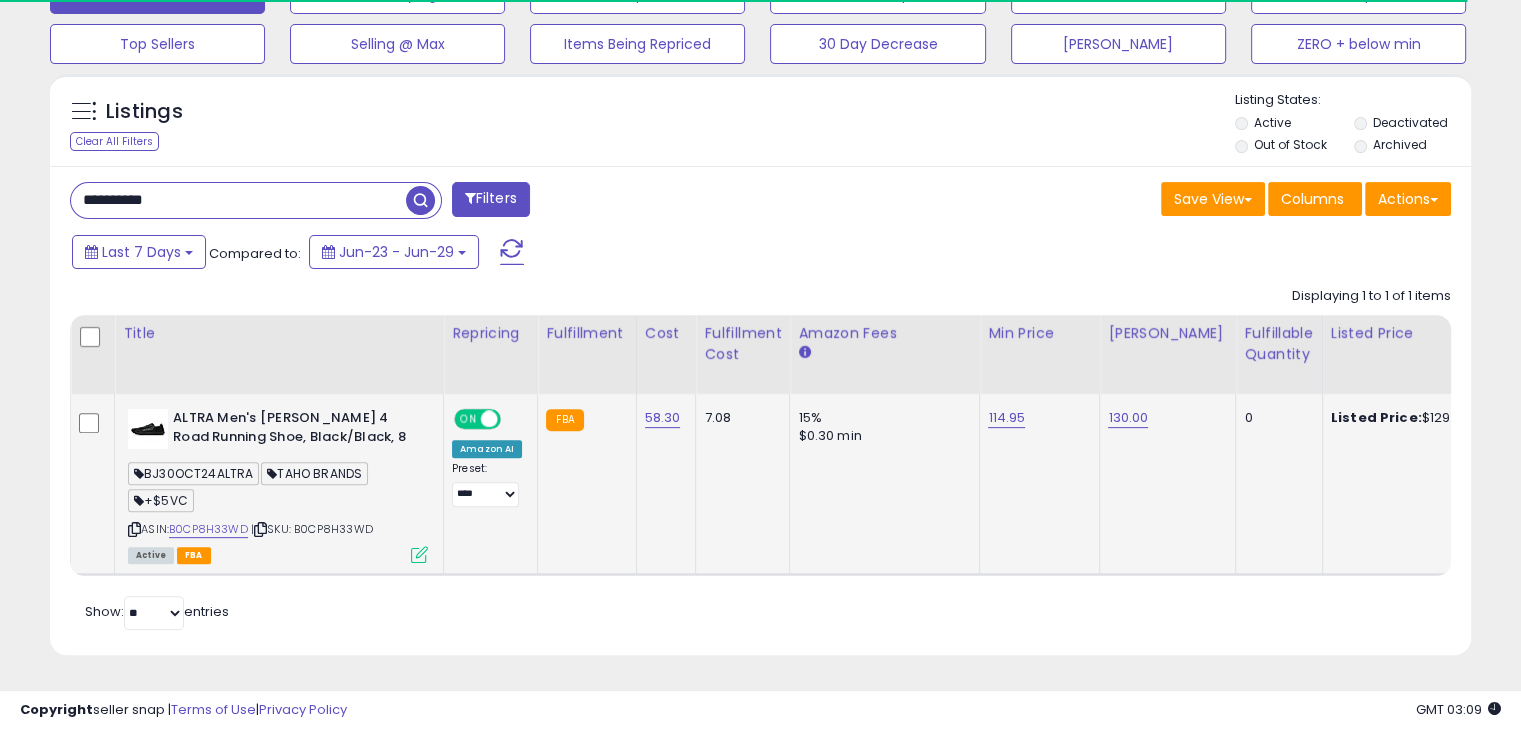copy on "BJ30OCT24ALTRA" 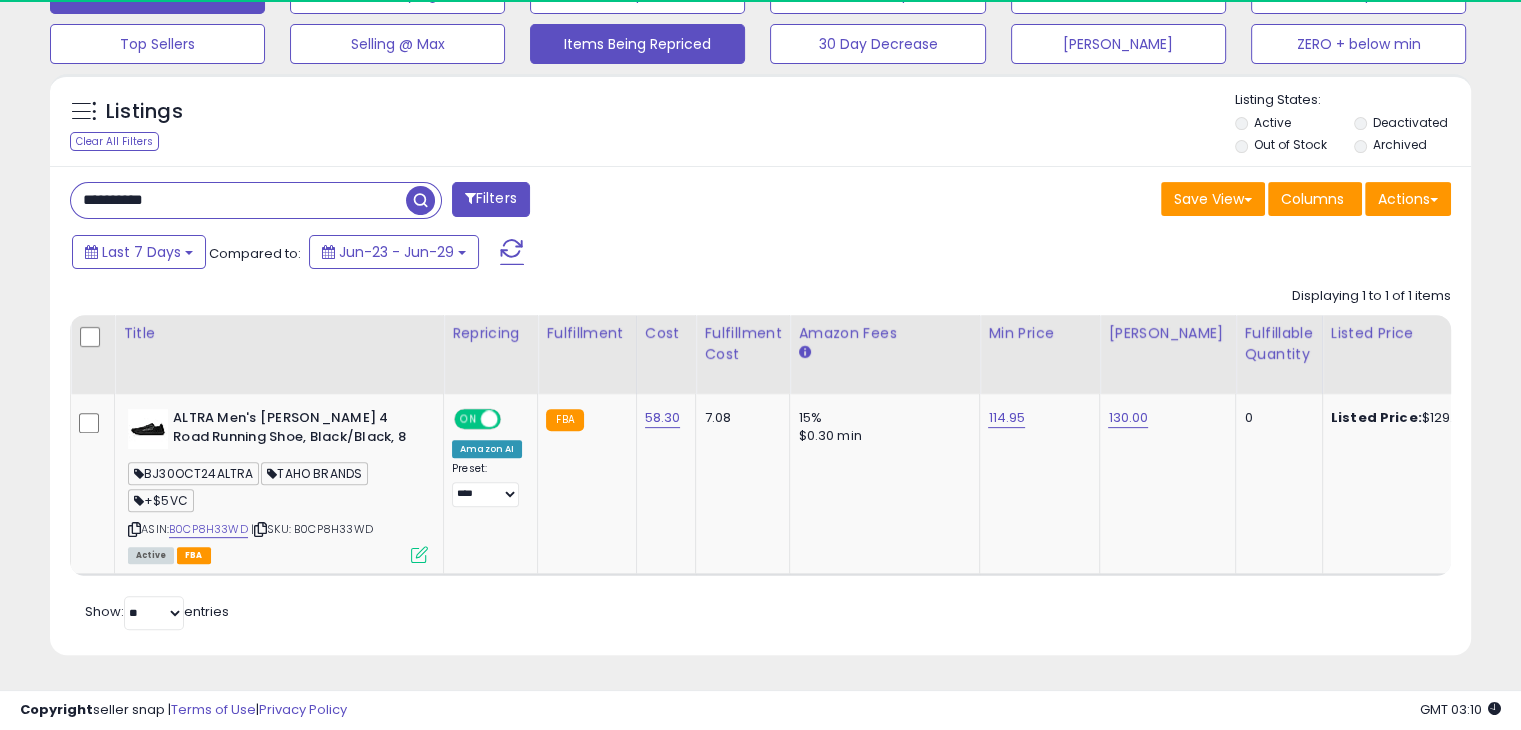 scroll, scrollTop: 999589, scrollLeft: 999176, axis: both 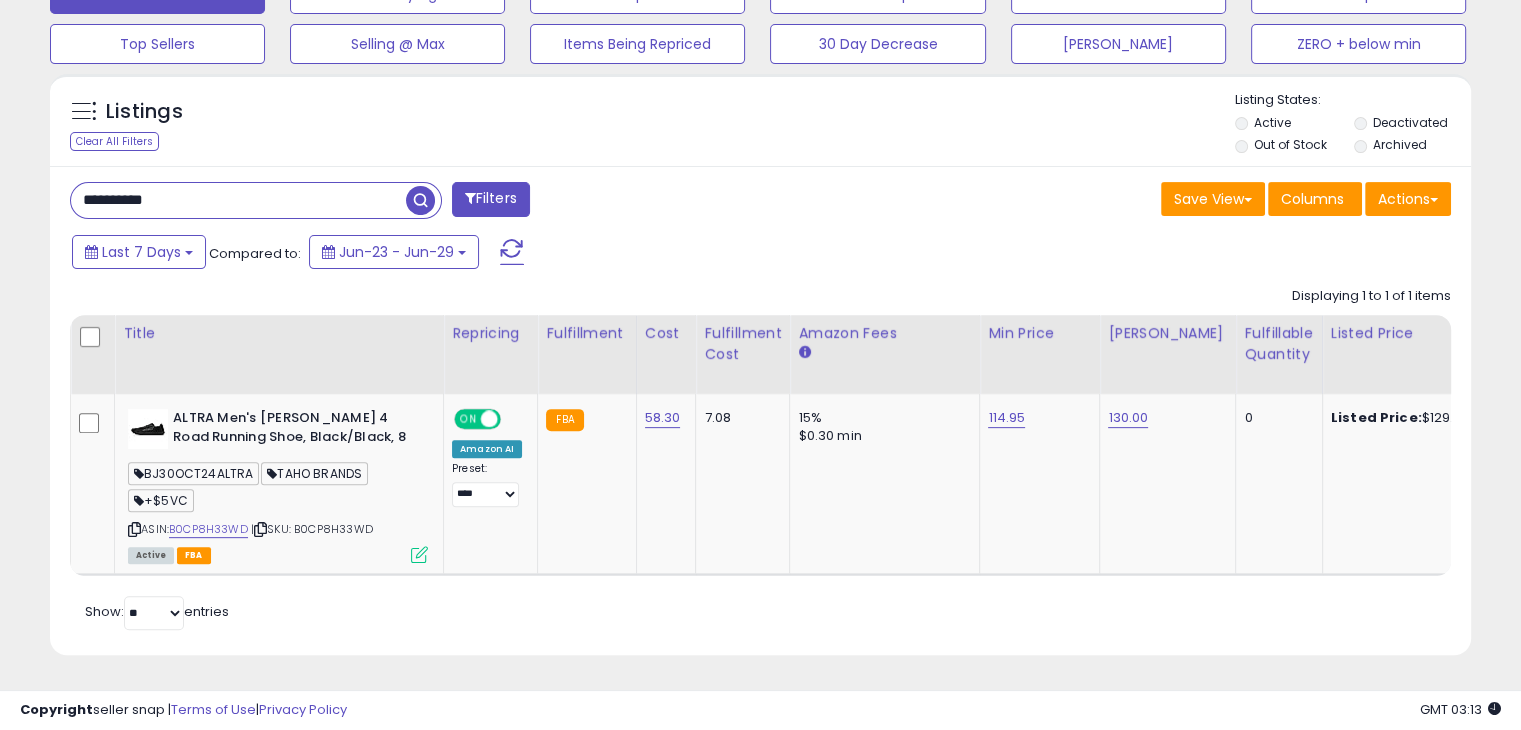 click on "**********" at bounding box center [238, 200] 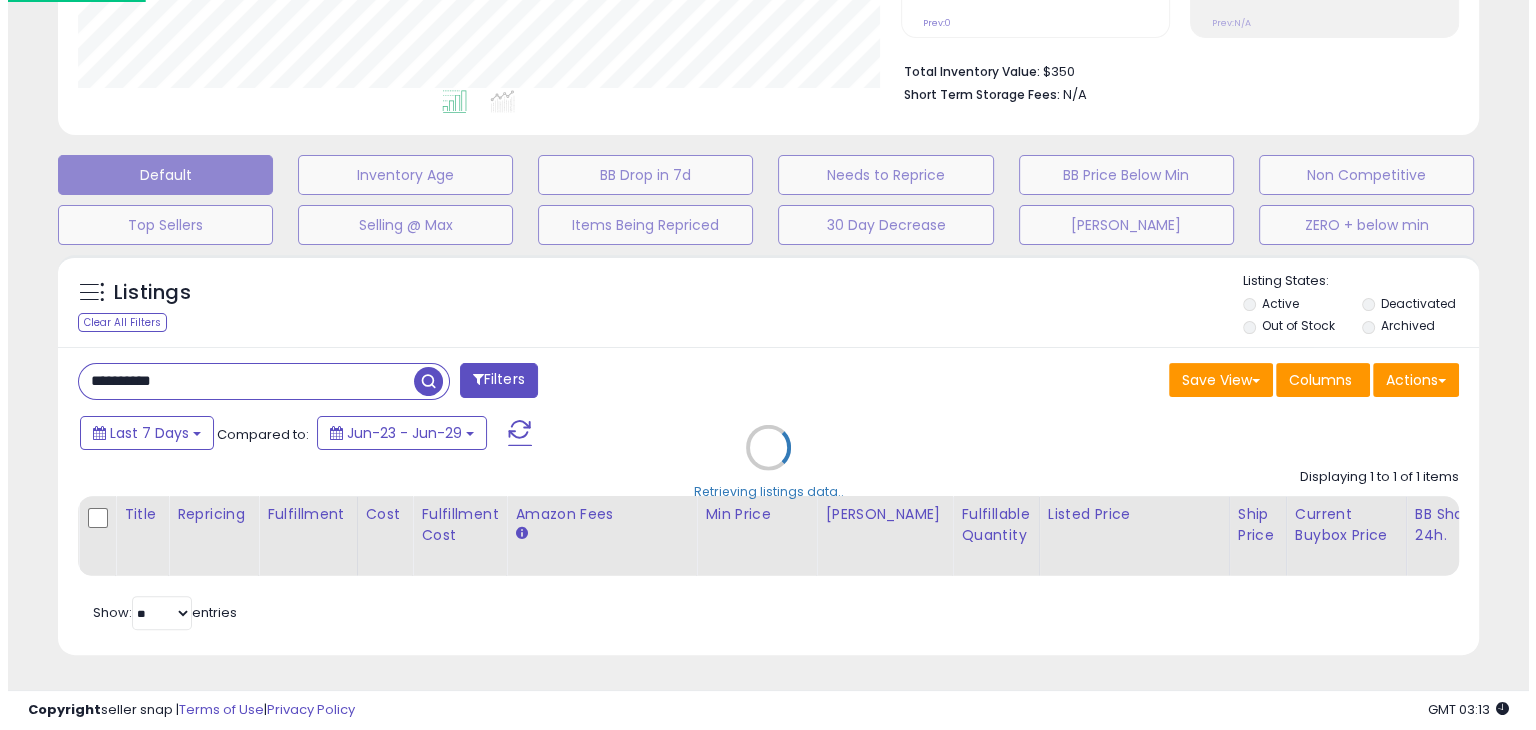 scroll, scrollTop: 489, scrollLeft: 0, axis: vertical 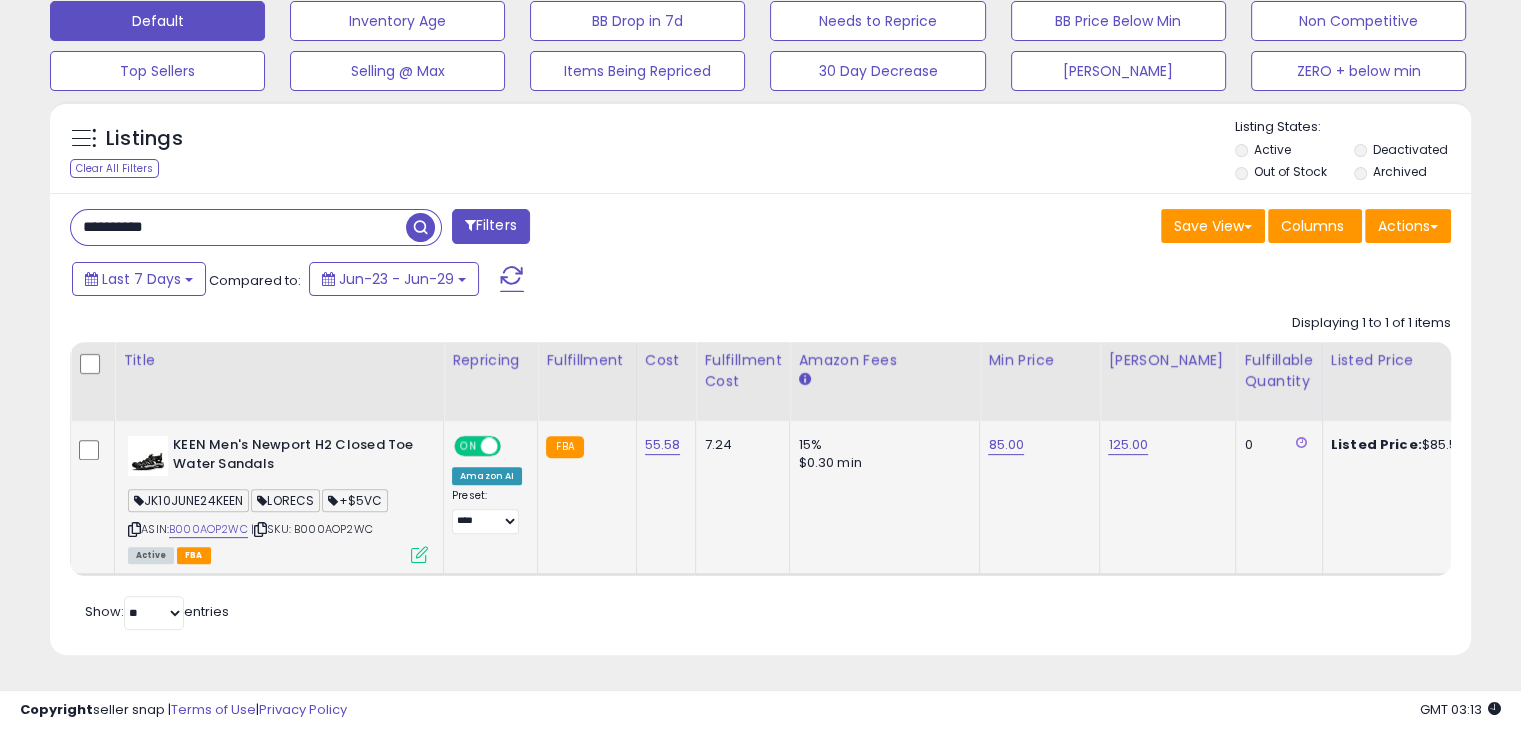 click on "JK10JUNE24KEEN" at bounding box center (188, 500) 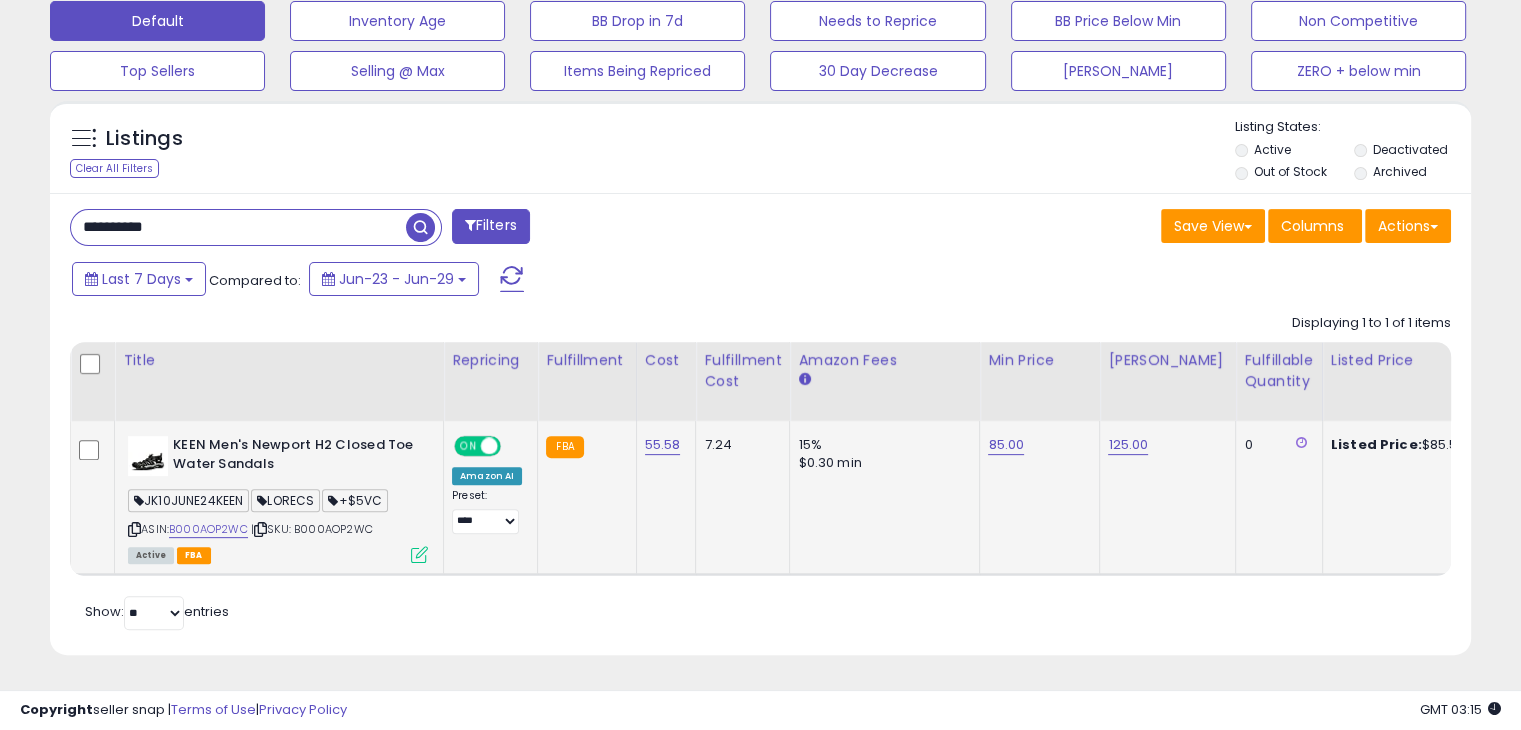 click on "JK10JUNE24KEEN  LORECS  +$5VC" at bounding box center (278, 503) 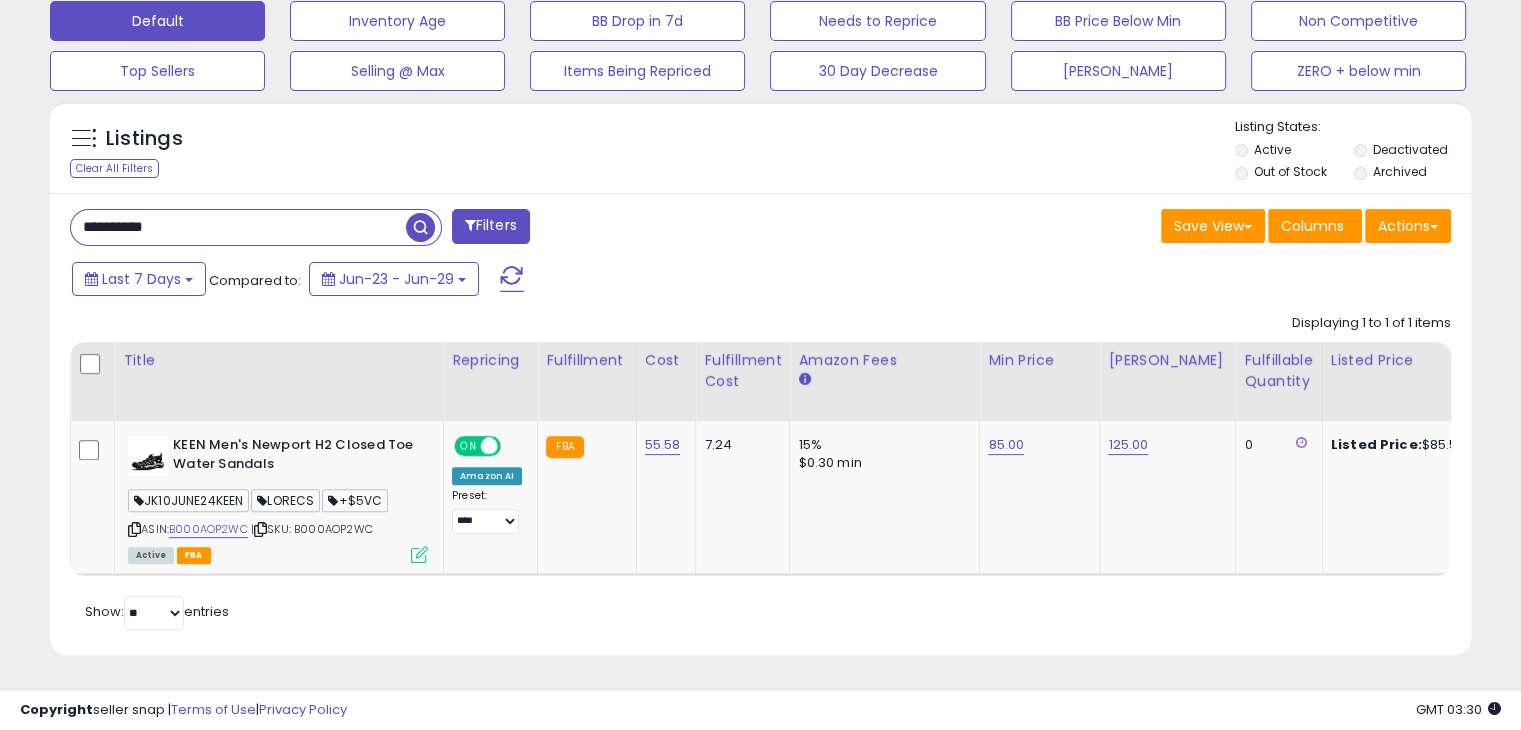 click on "Last 7 Days
Compared to:
Jun-23 - Jun-29" at bounding box center (585, 281) 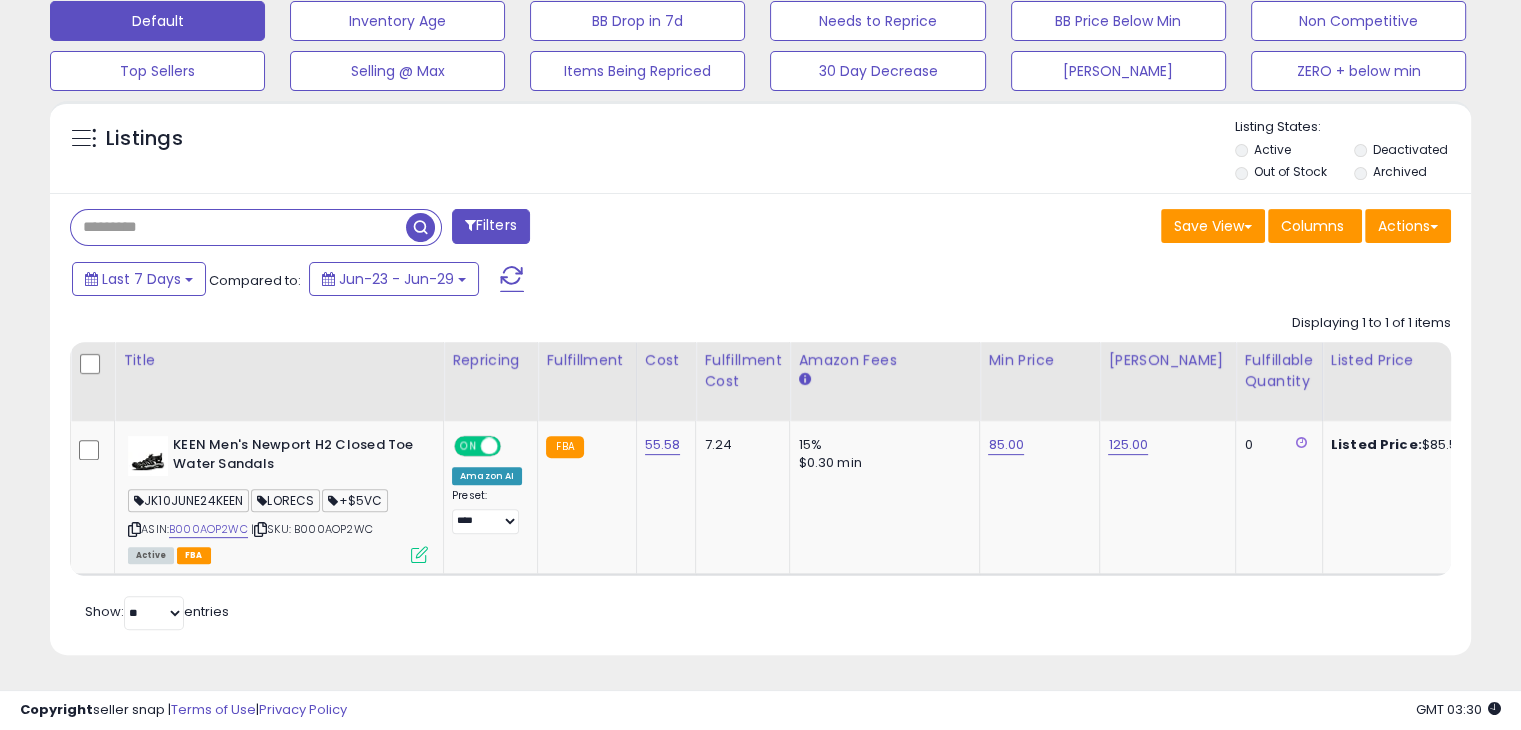 type 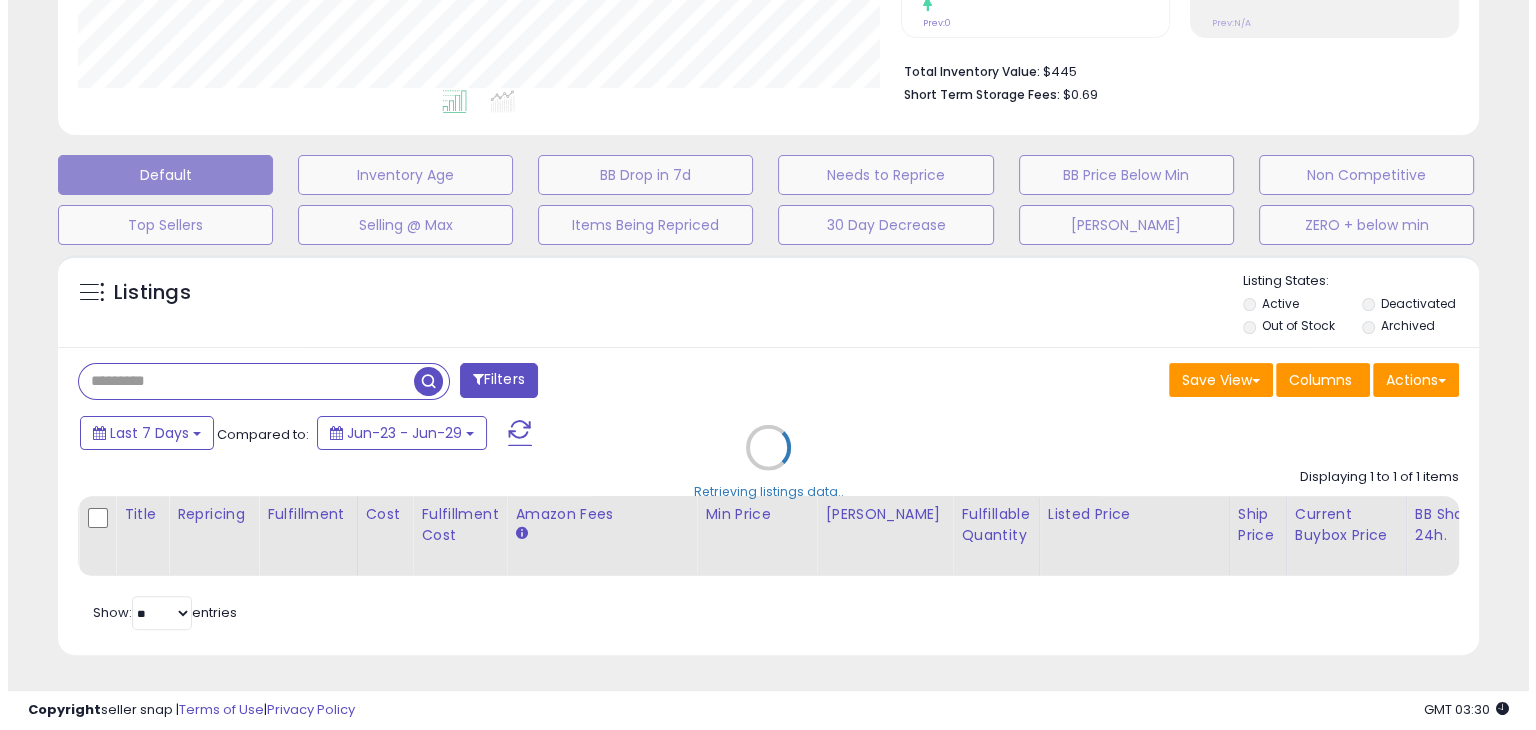 scroll, scrollTop: 489, scrollLeft: 0, axis: vertical 